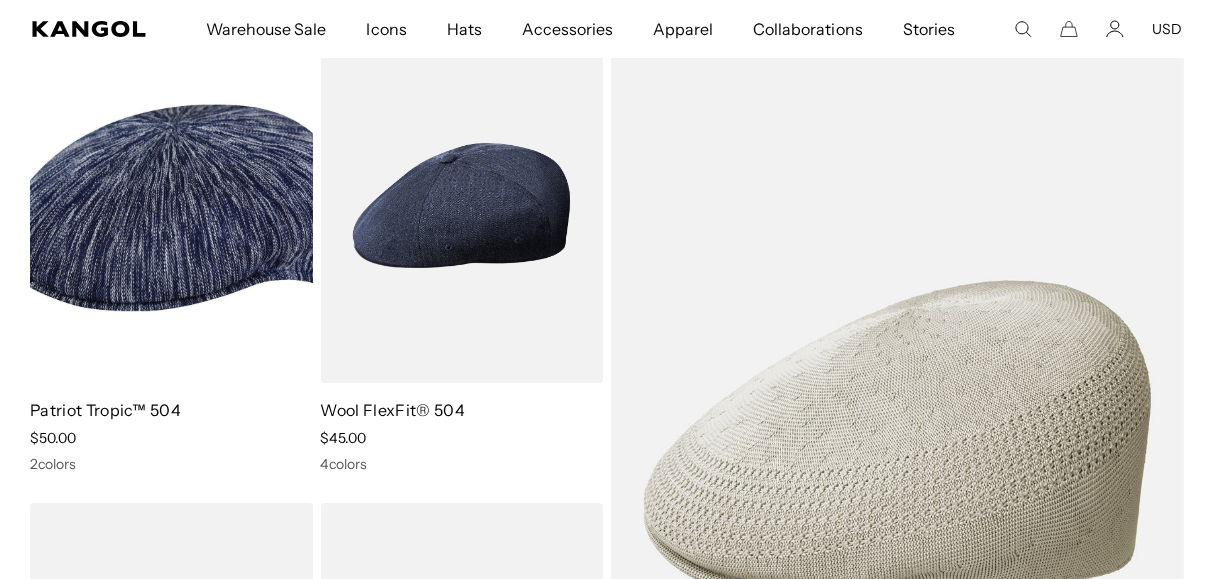 scroll, scrollTop: 193, scrollLeft: 0, axis: vertical 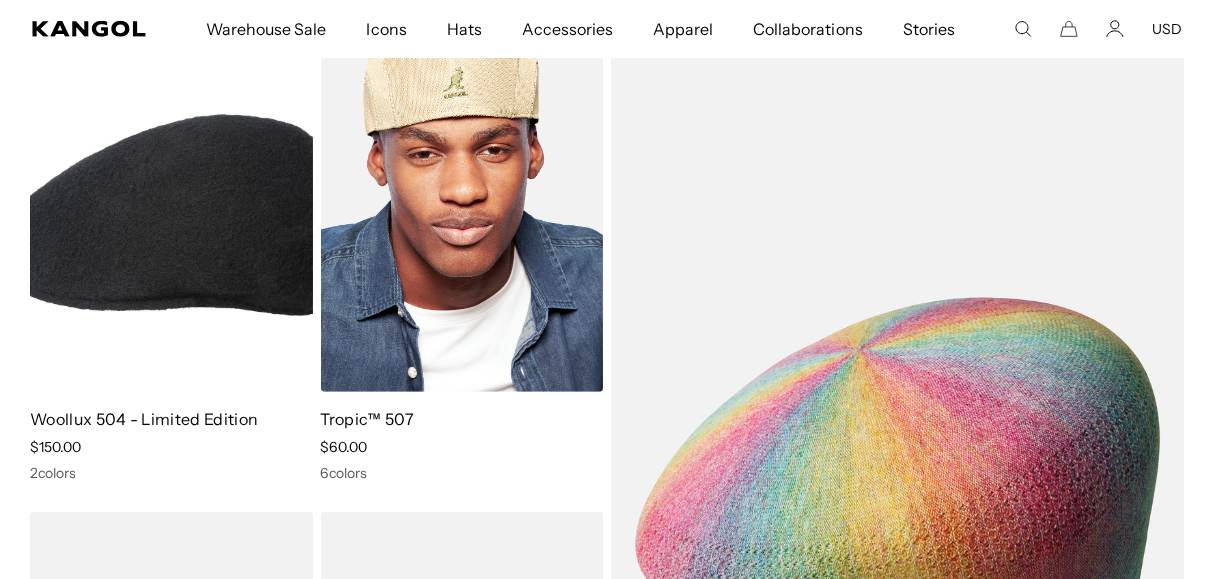 click on "Tropic™ 507" at bounding box center [368, 419] 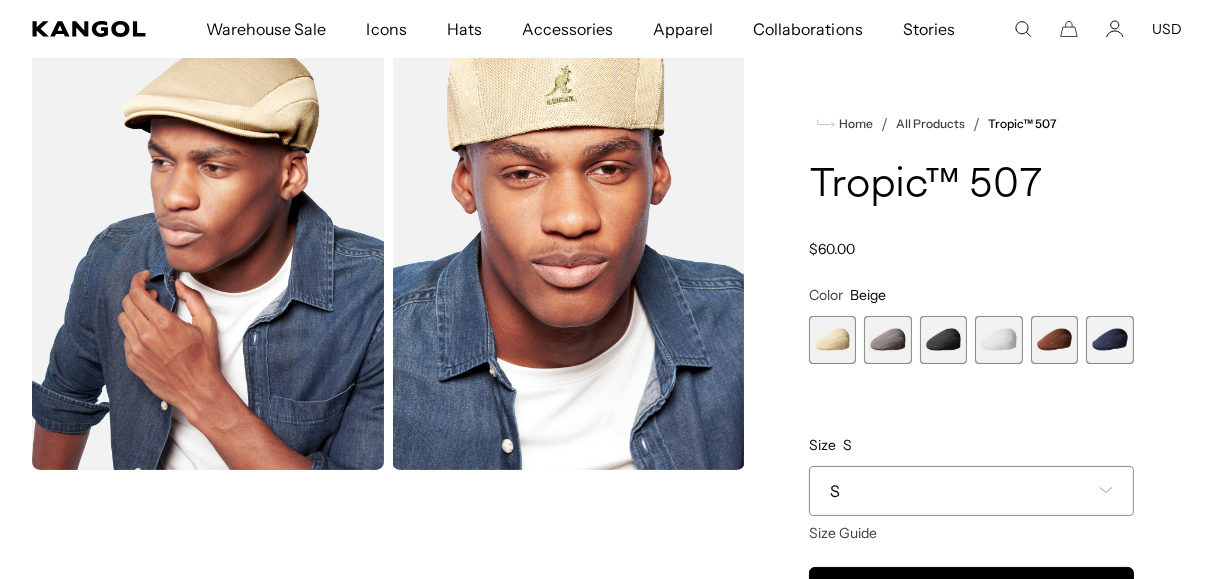 scroll, scrollTop: 549, scrollLeft: 0, axis: vertical 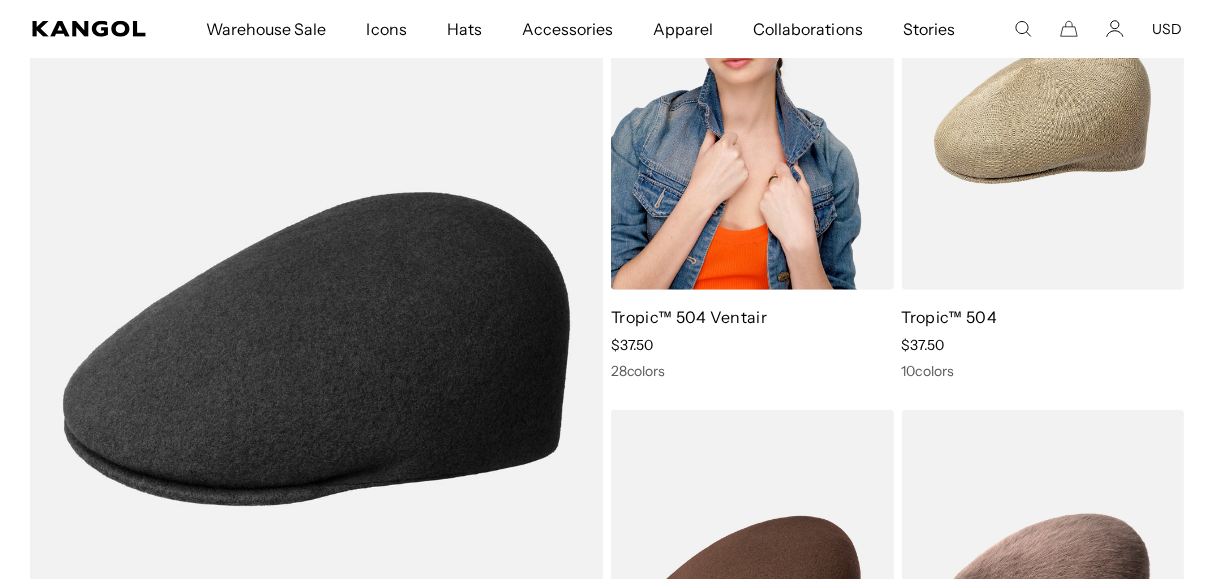 click on "Tropic™ 504 Ventair" at bounding box center (689, 317) 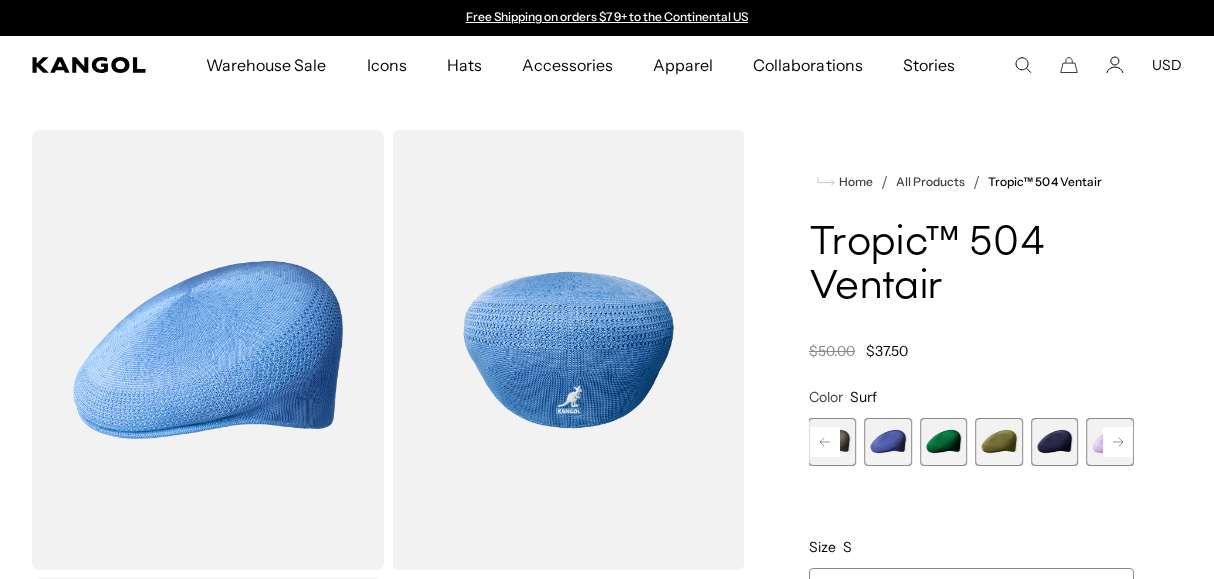 click 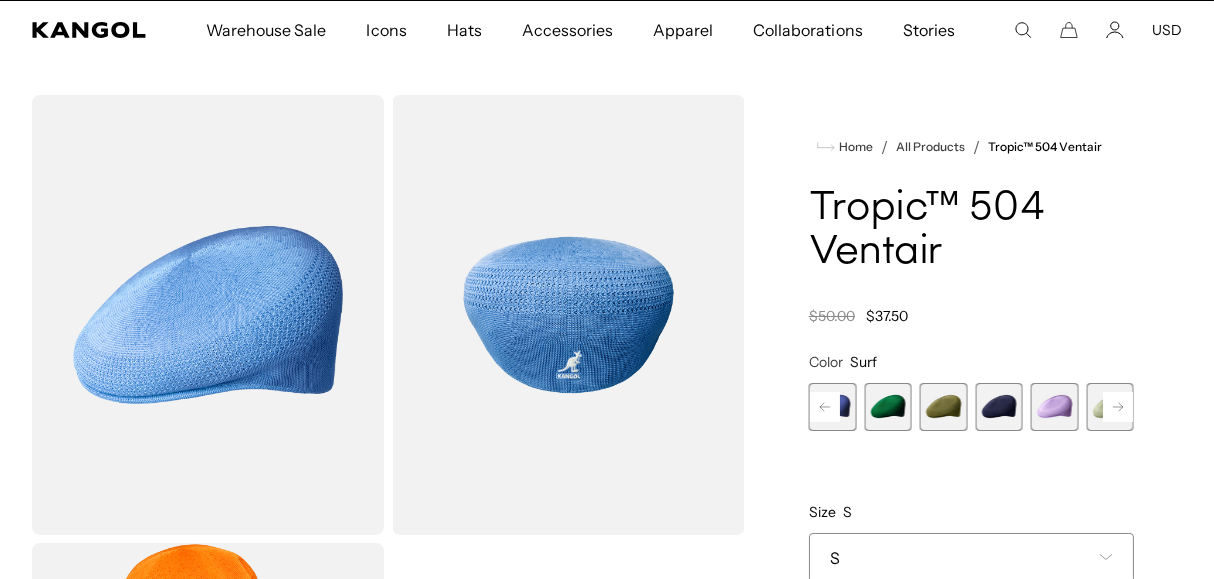 click 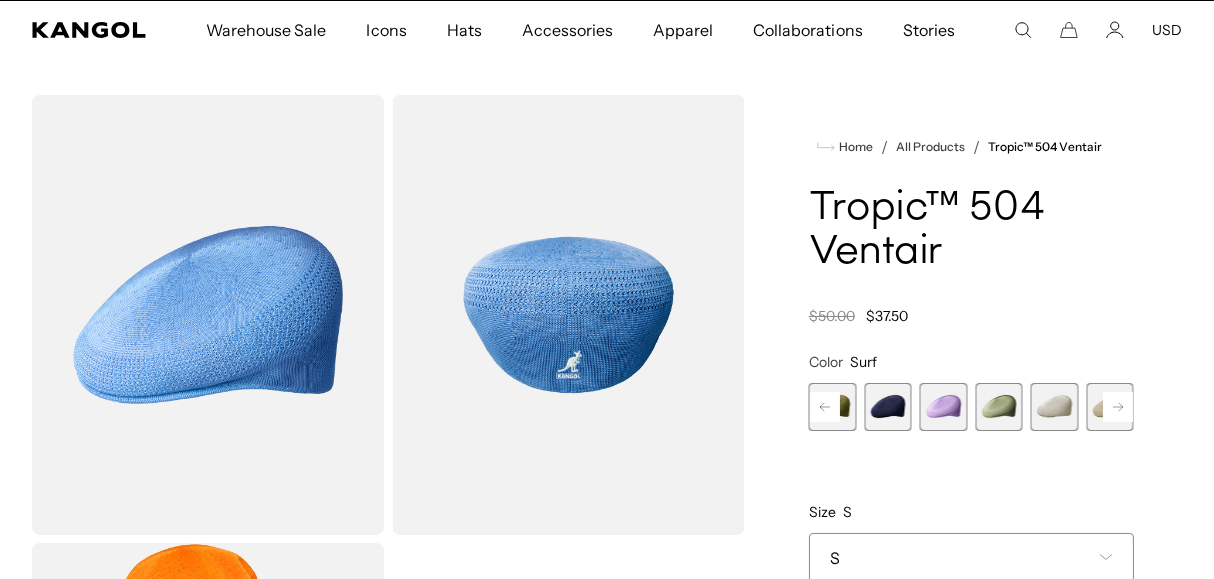 scroll, scrollTop: 35, scrollLeft: 0, axis: vertical 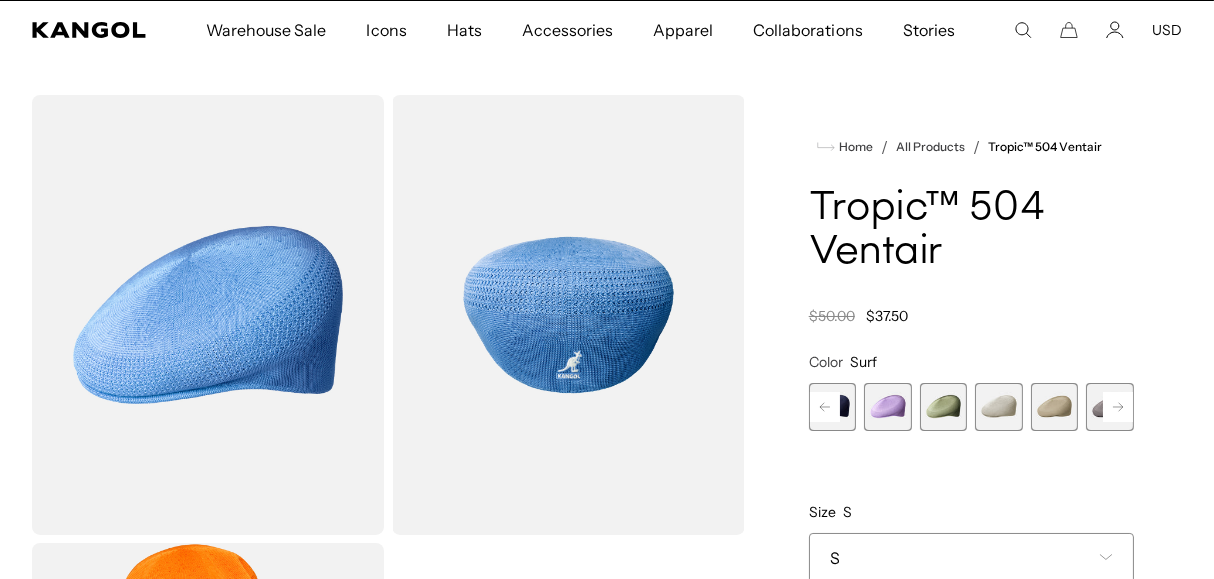 click 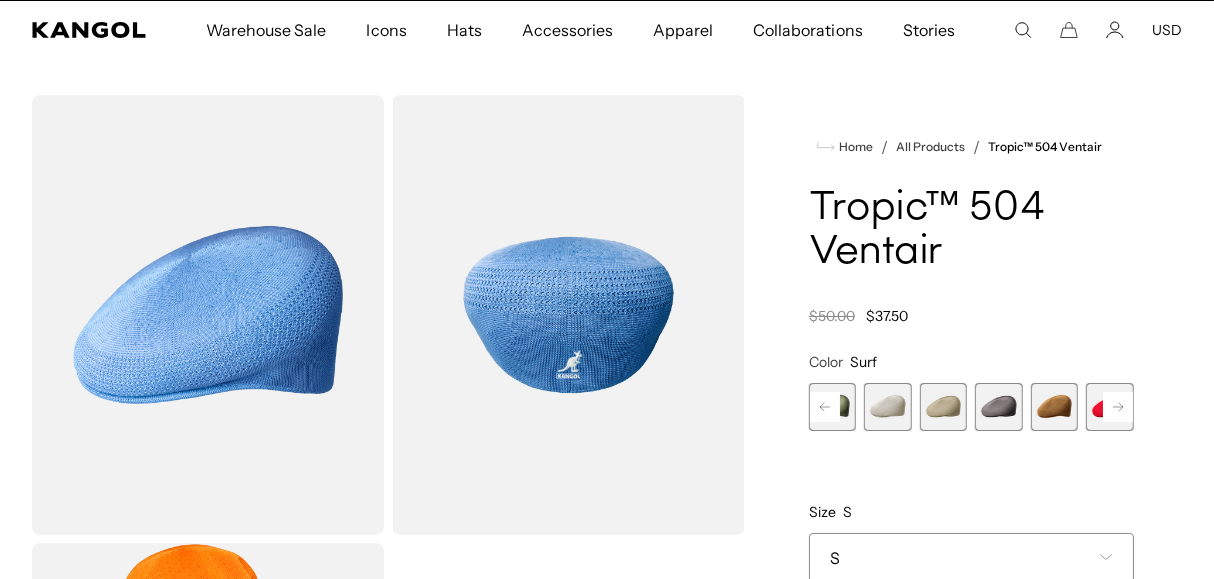 click 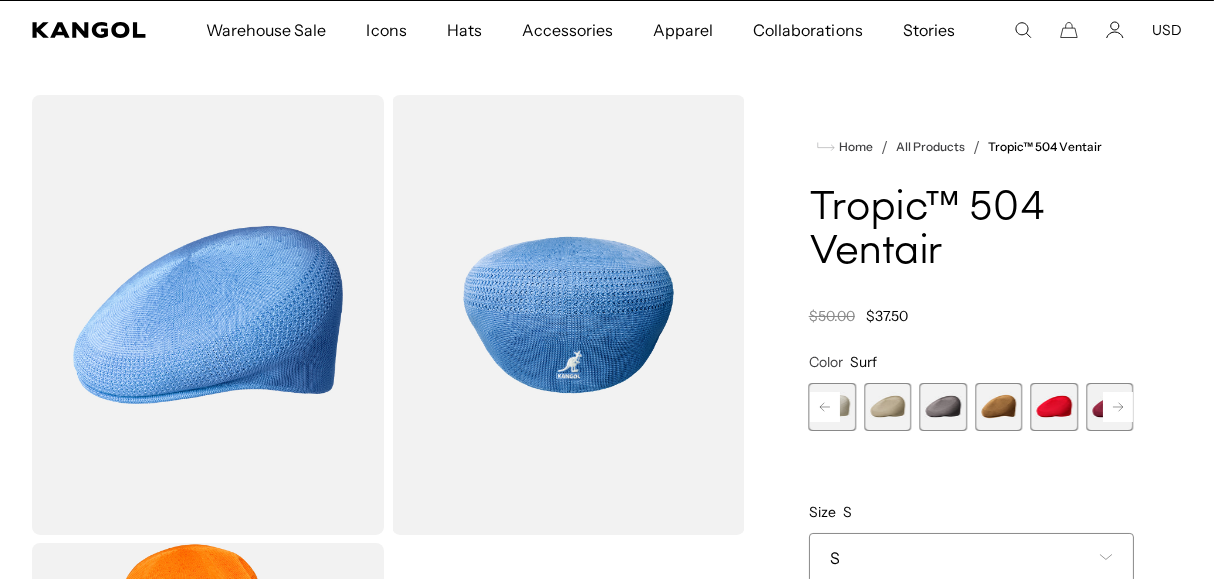 click at bounding box center (1055, 407) 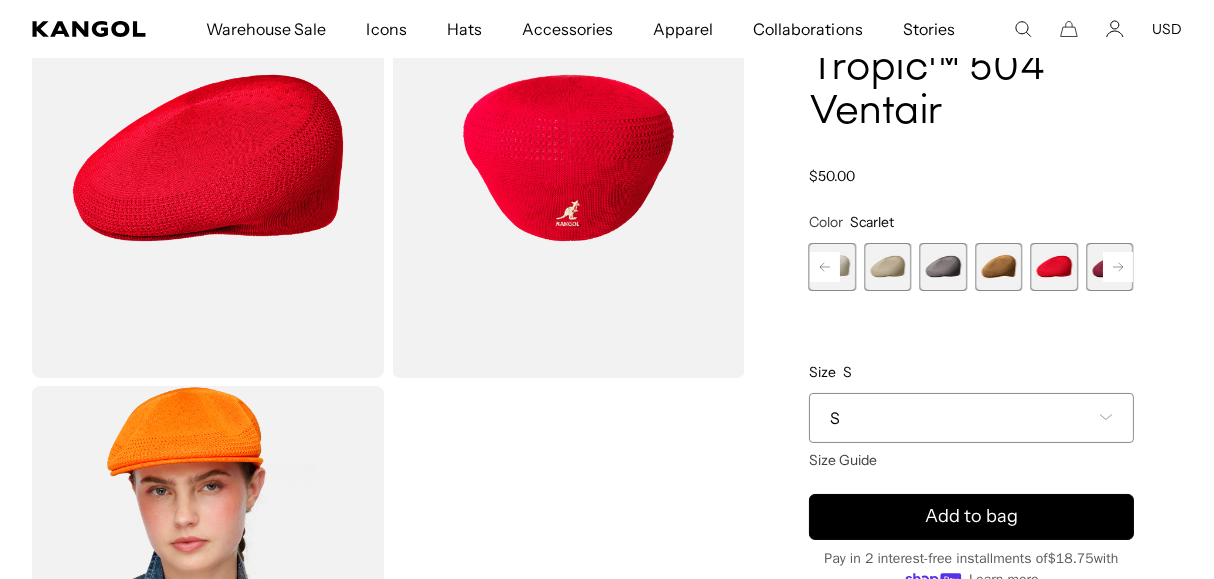 scroll, scrollTop: 175, scrollLeft: 0, axis: vertical 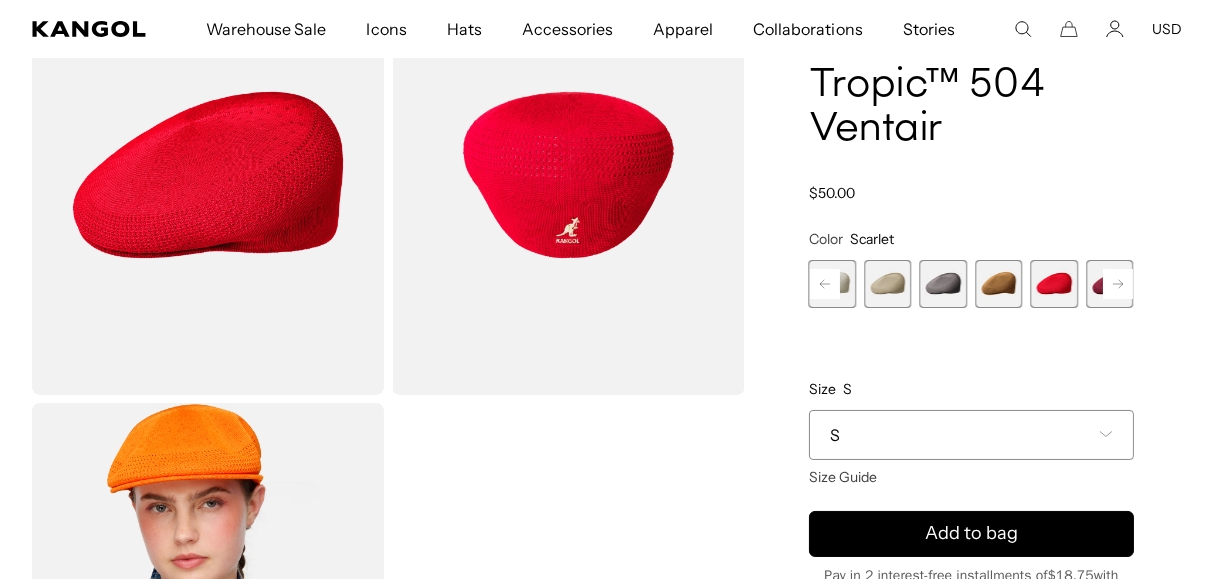 click 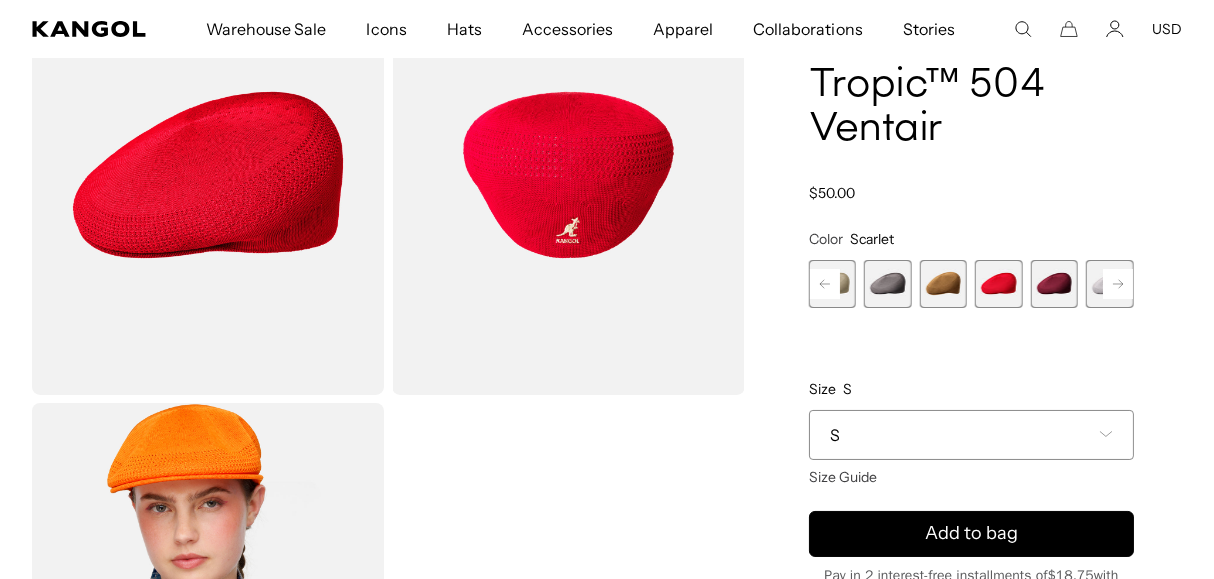 click 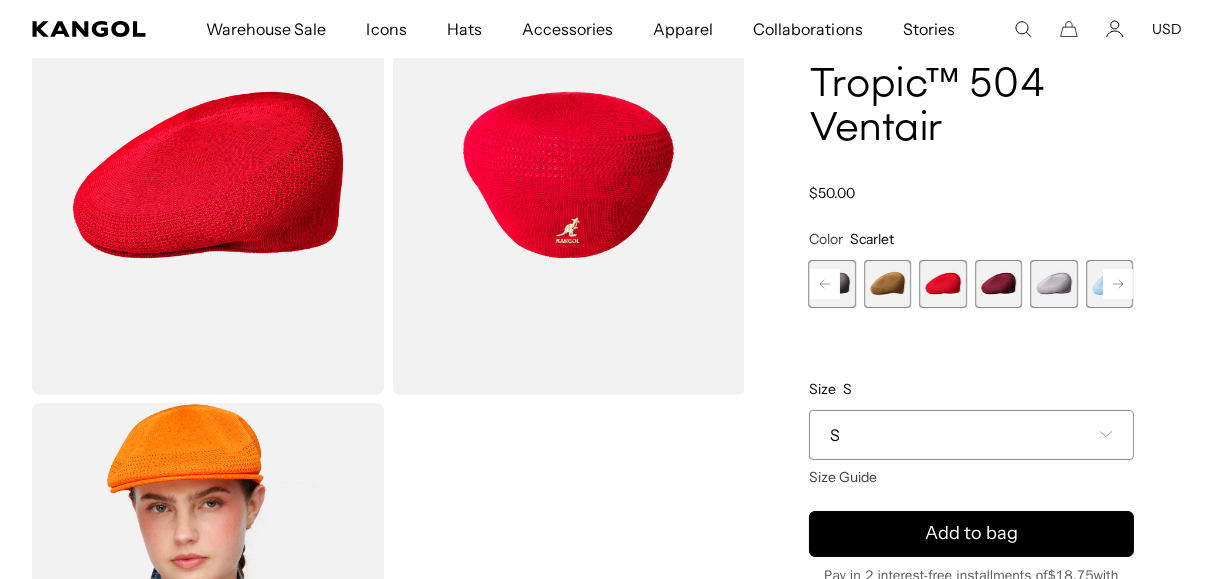 click 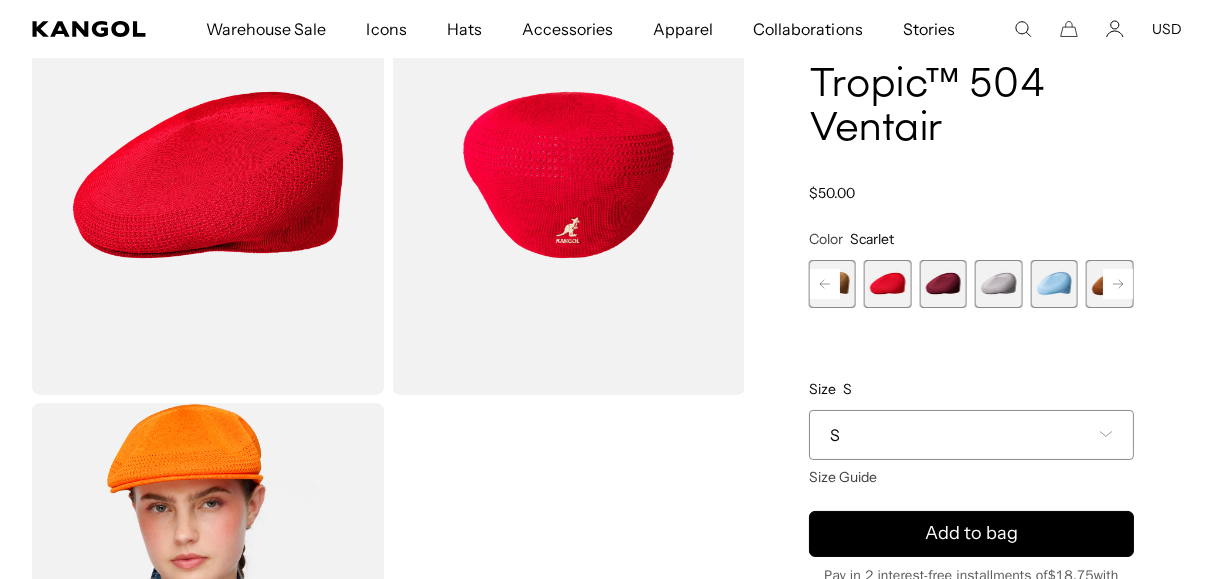 drag, startPoint x: 1058, startPoint y: 287, endPoint x: 1132, endPoint y: 284, distance: 74.06078 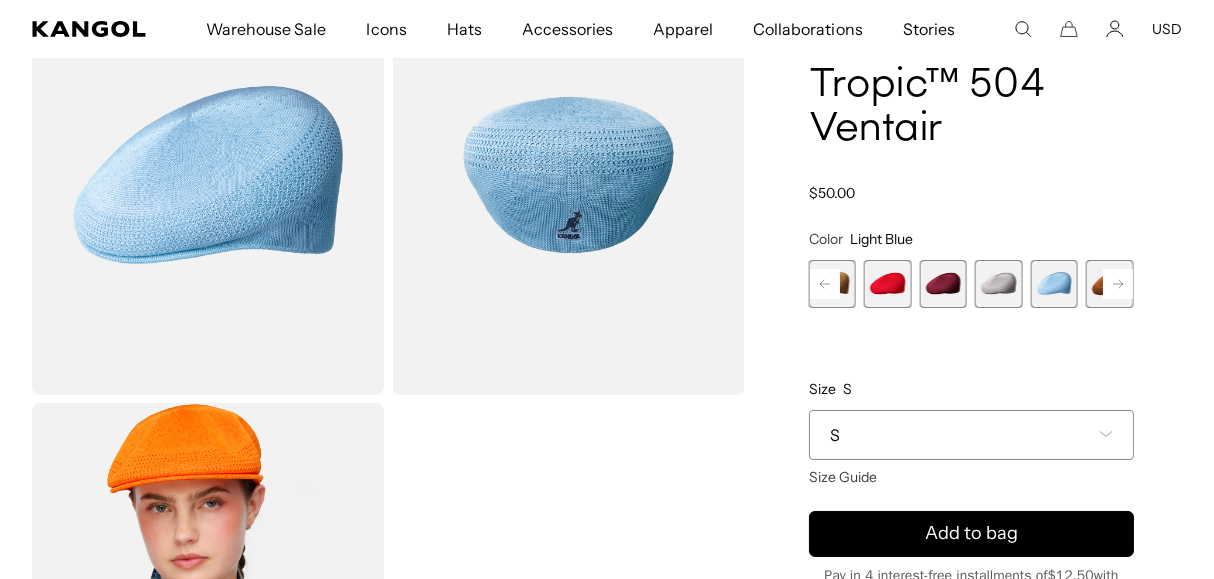 click 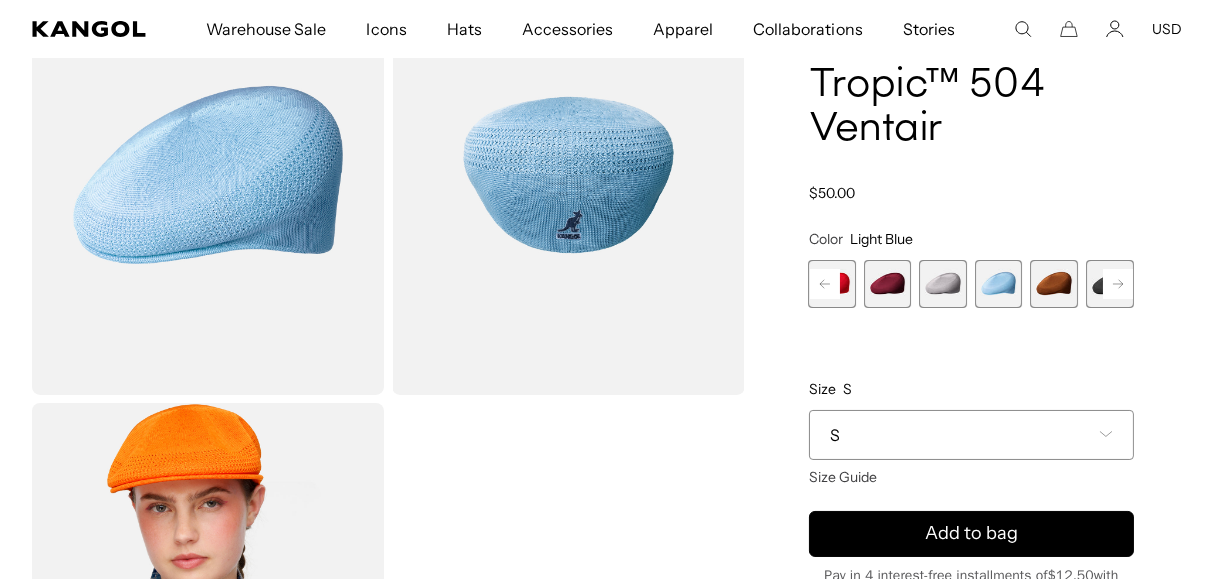 click 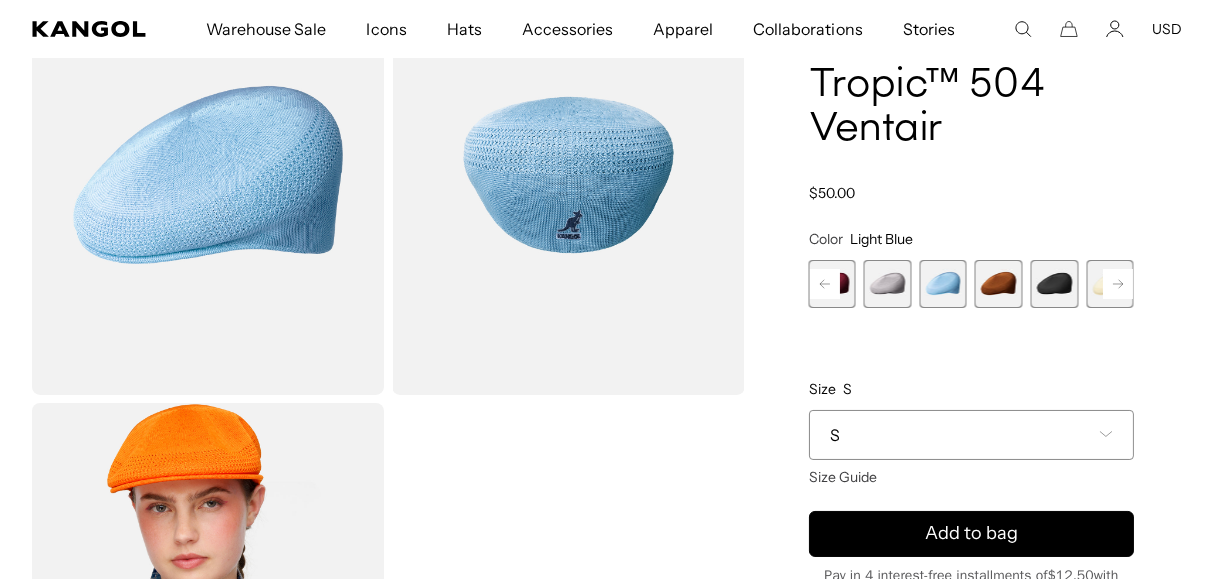 click 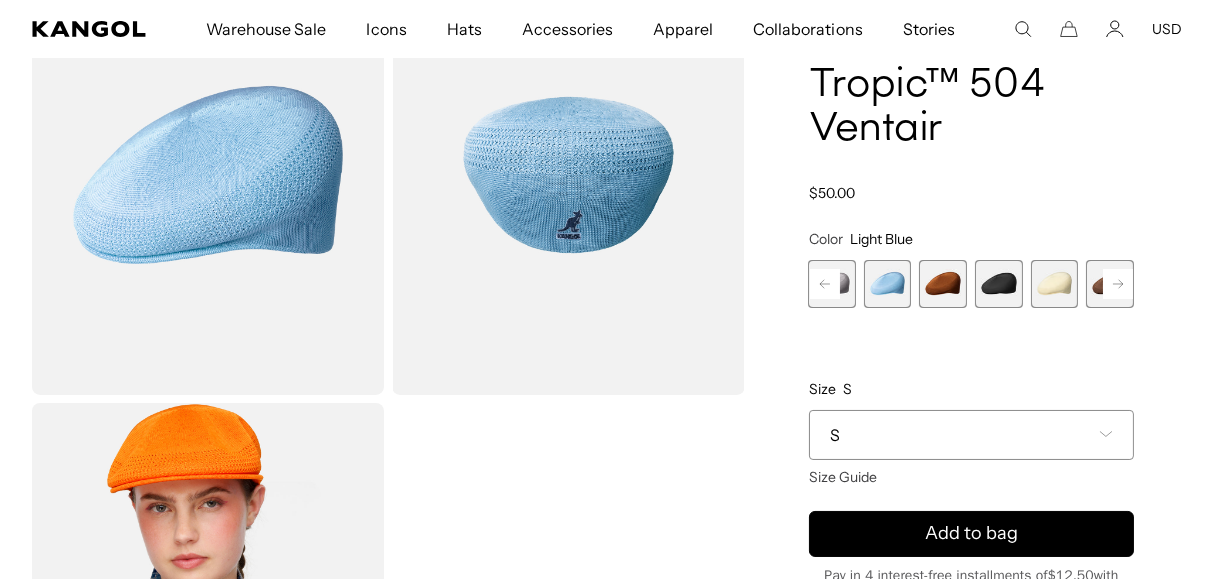 click 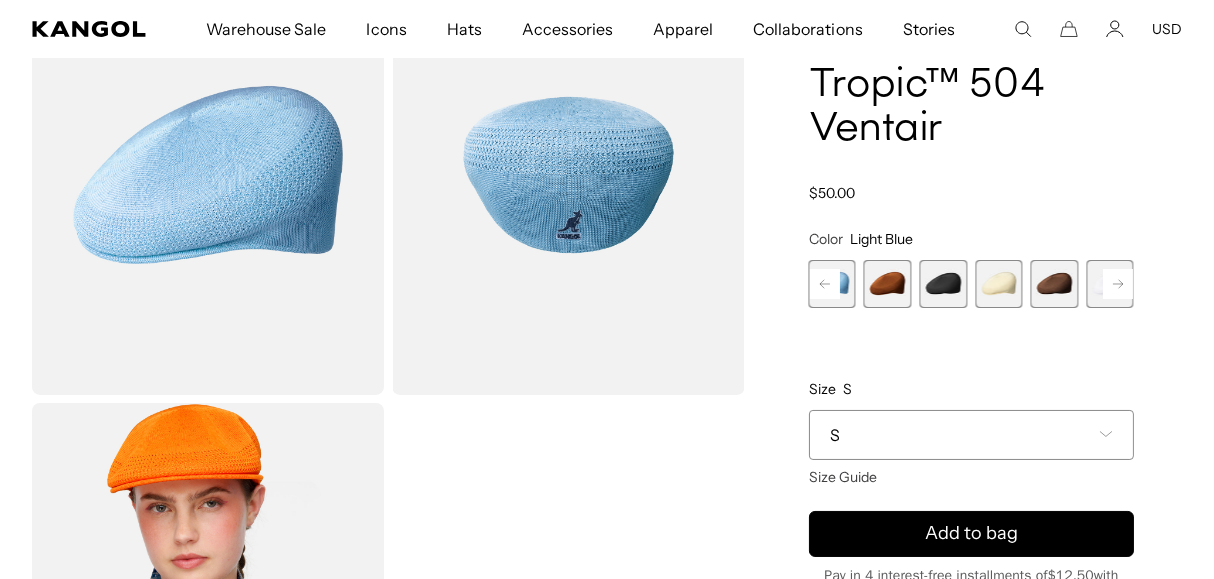click 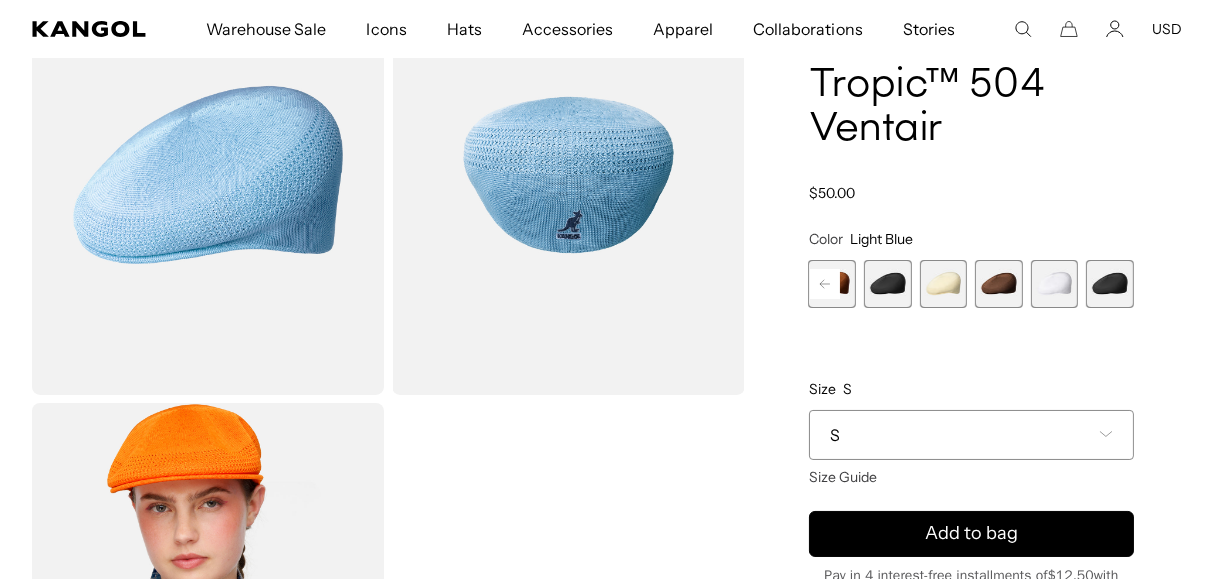 click at bounding box center (1110, 284) 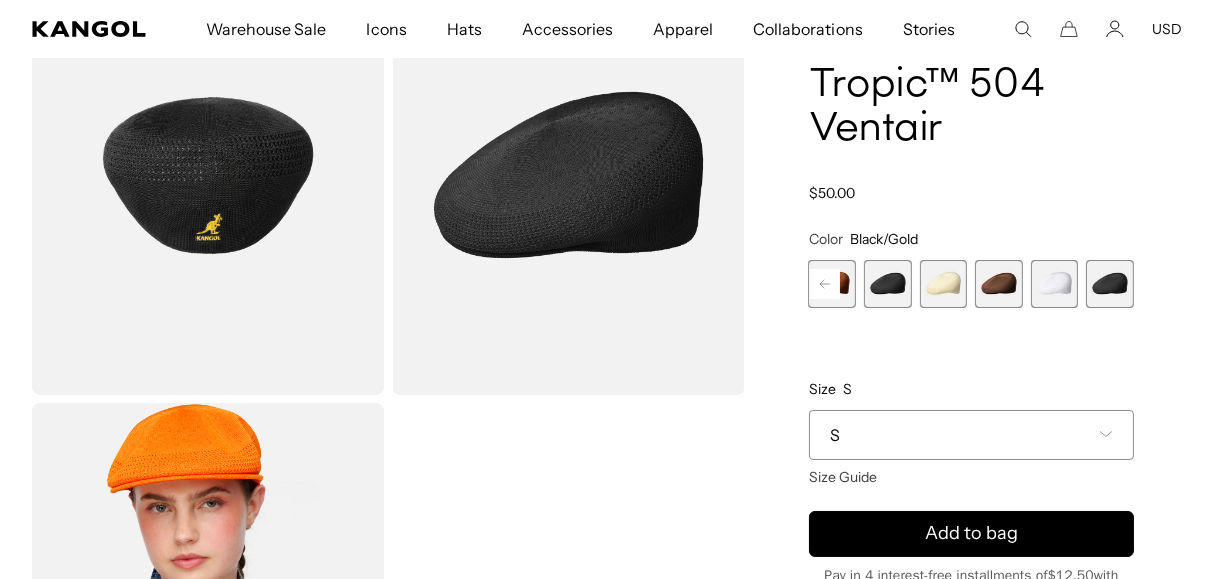click 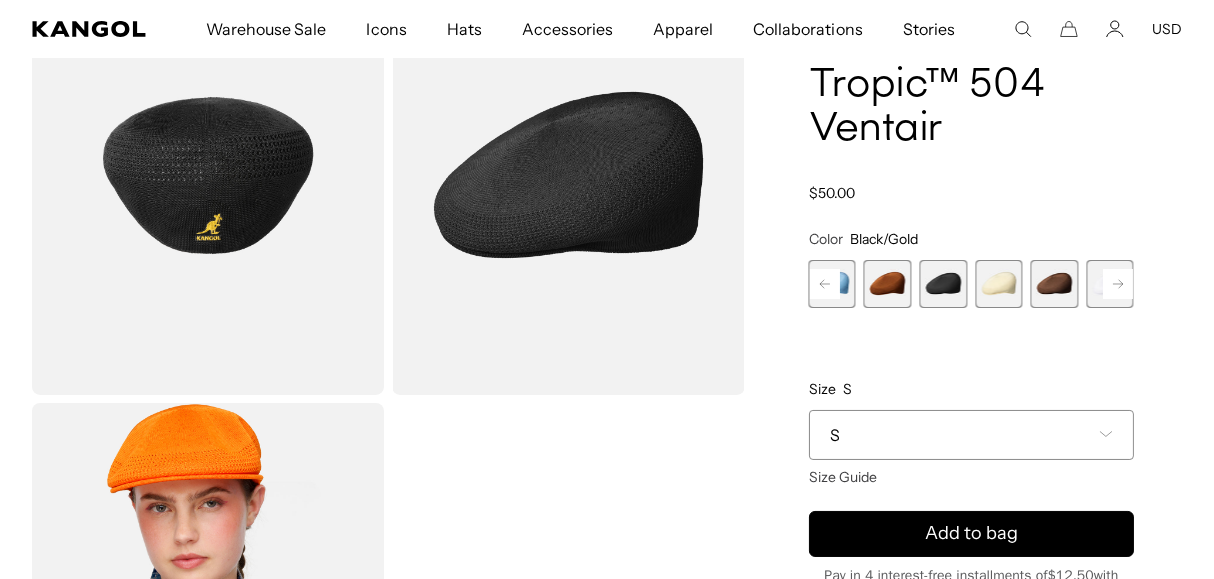 click 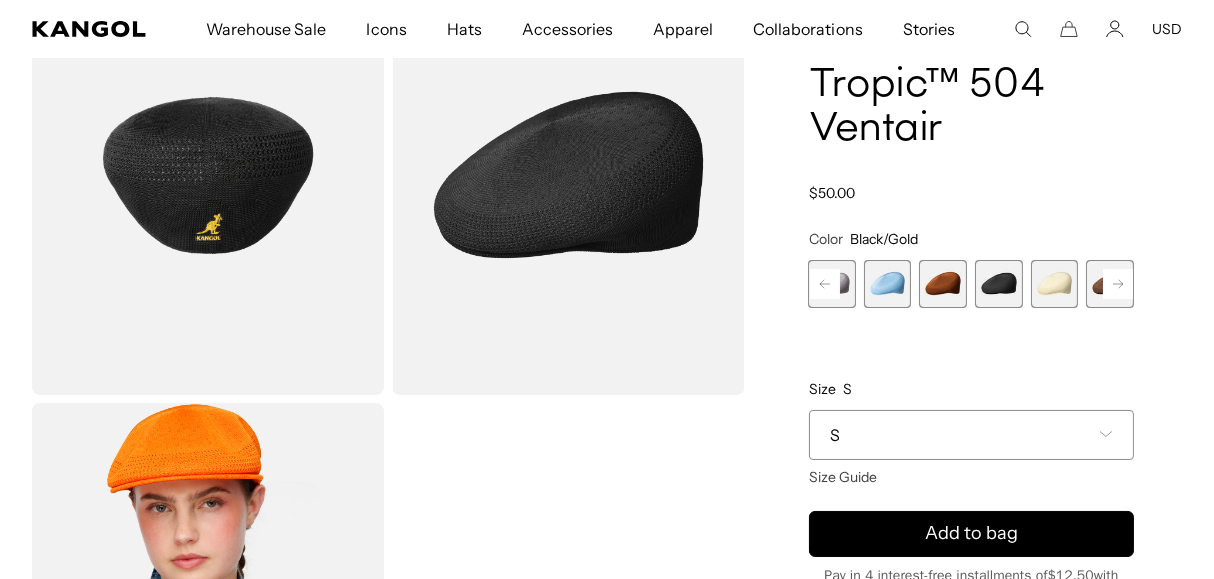 click 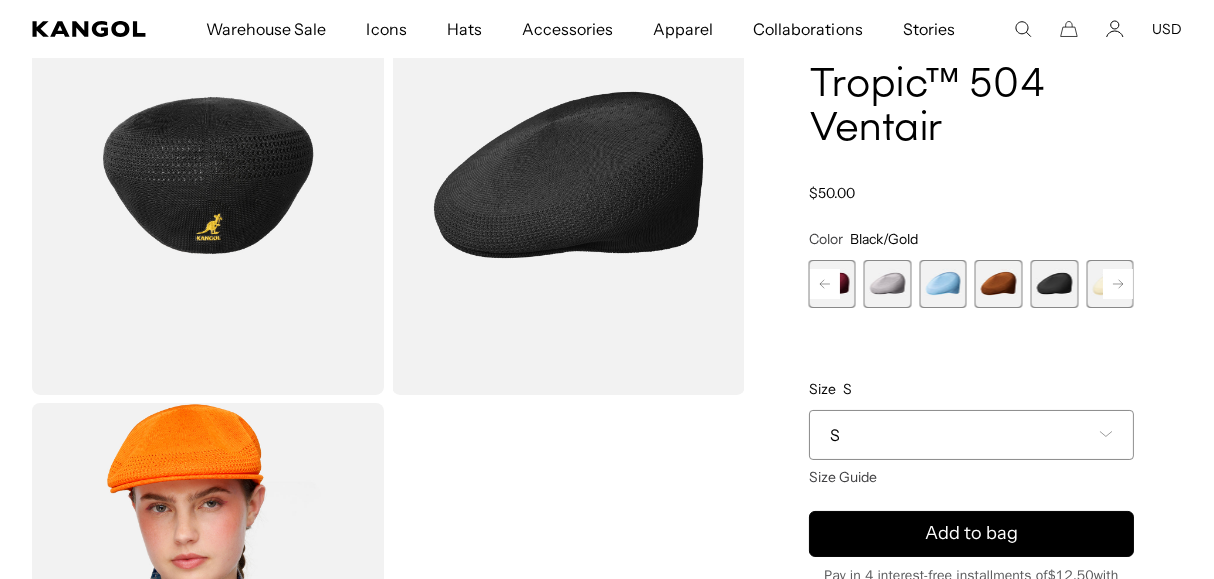 click 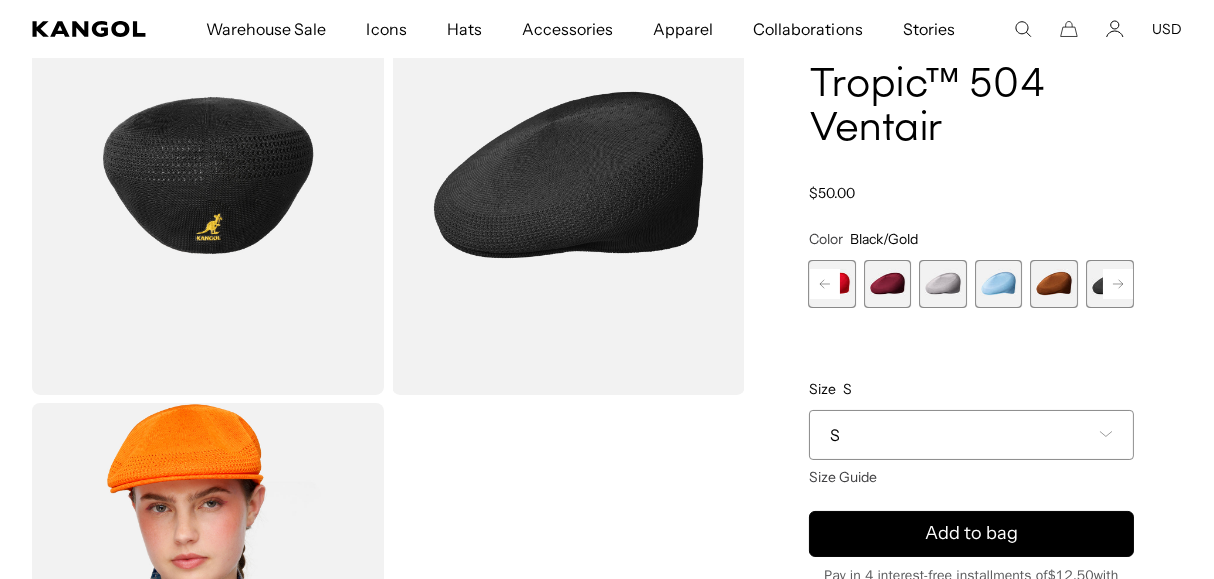 click 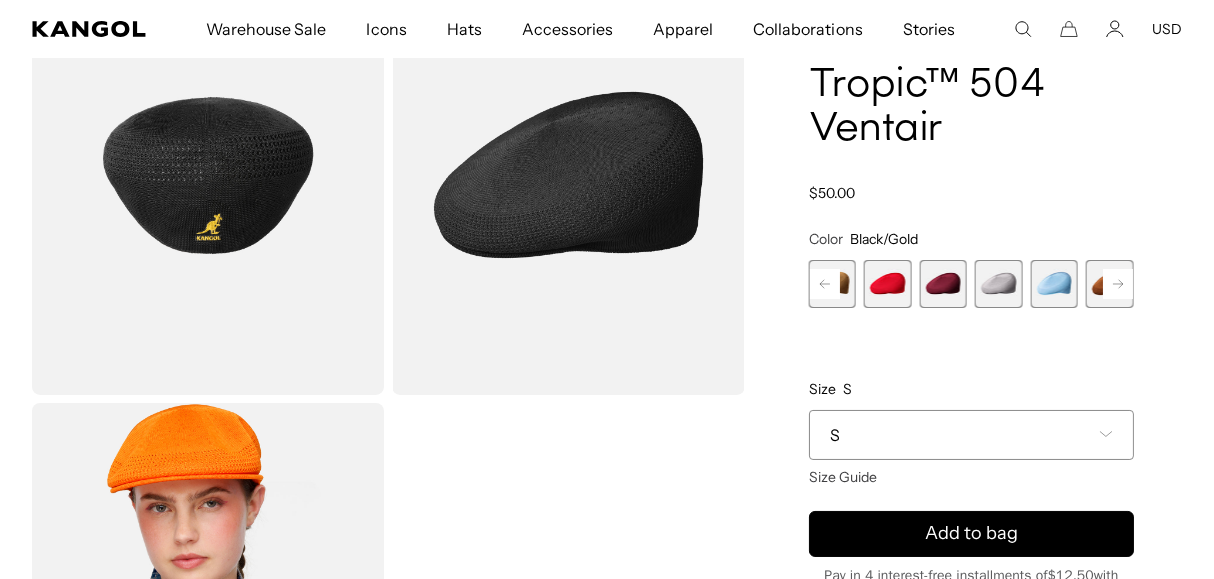 click 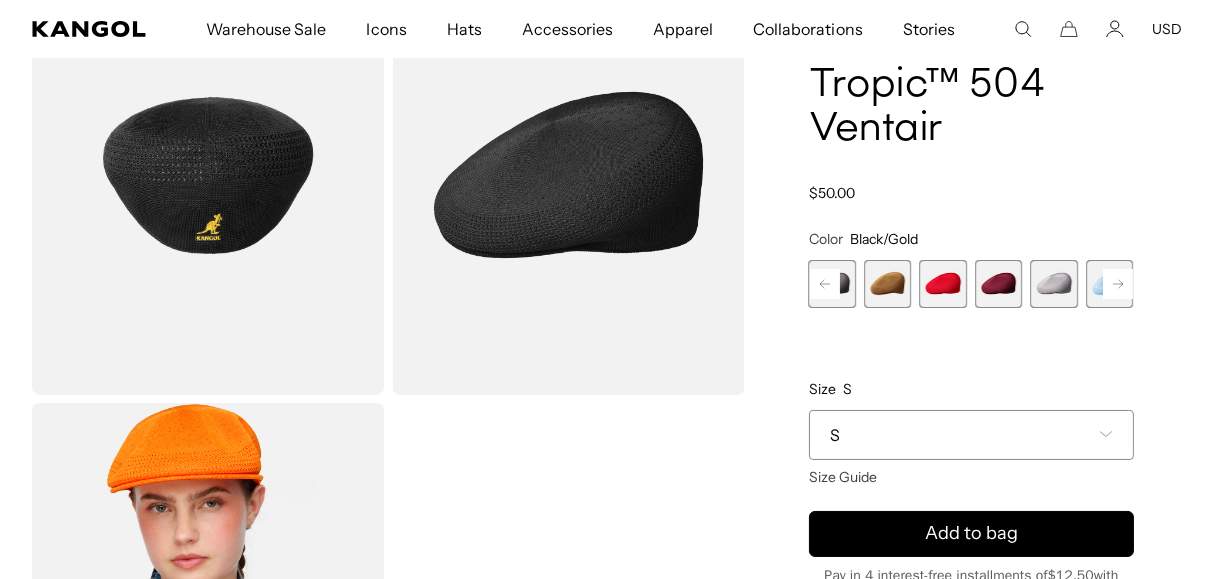 click 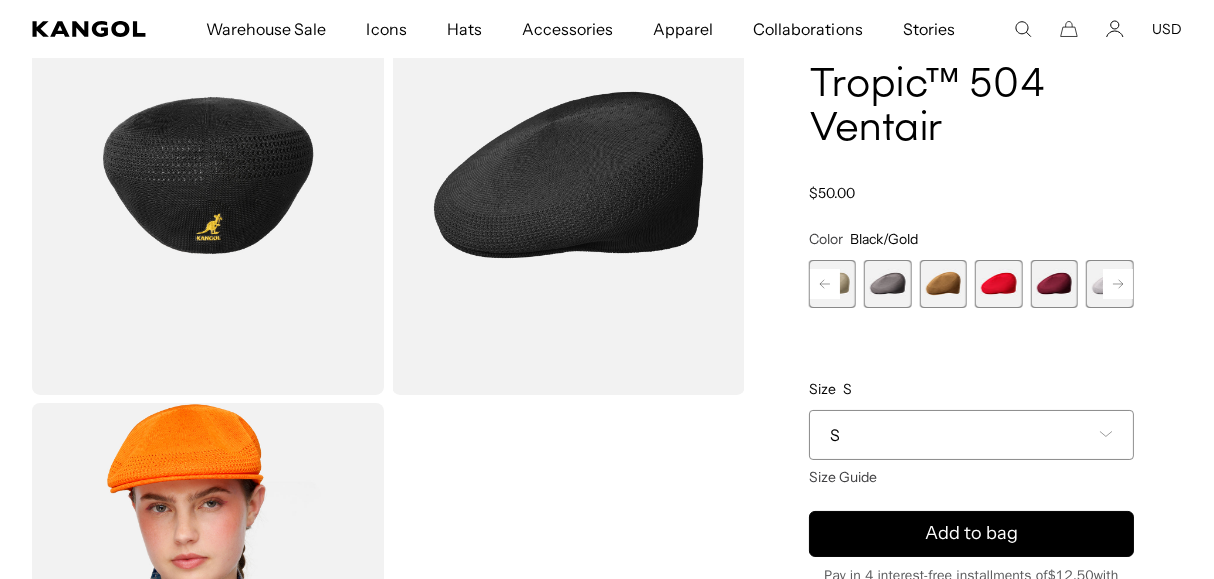 click 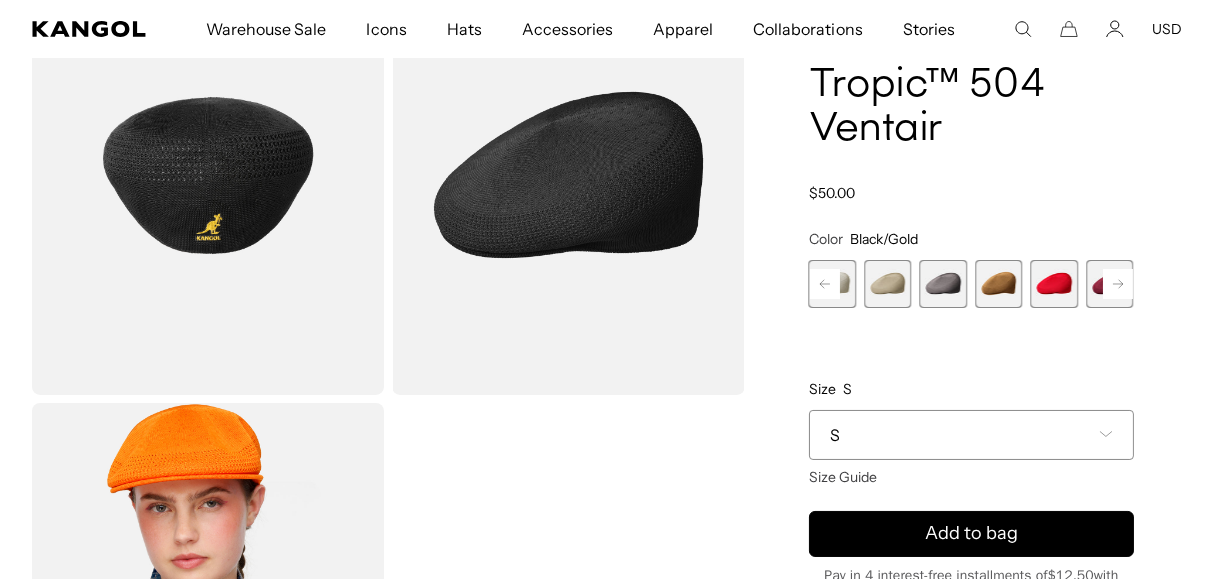 click 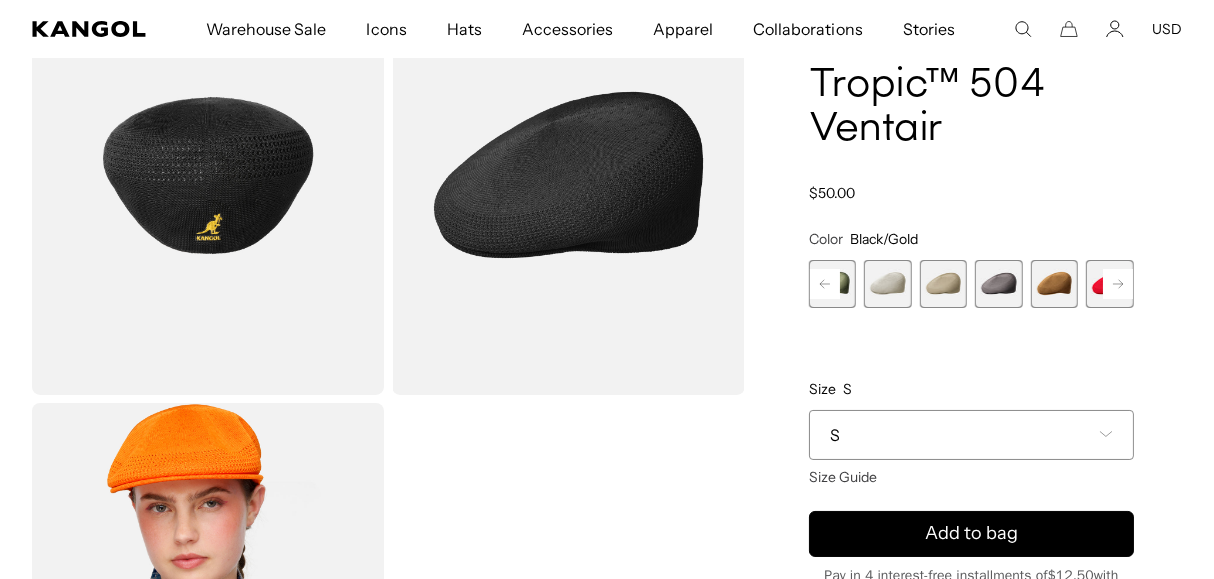 click 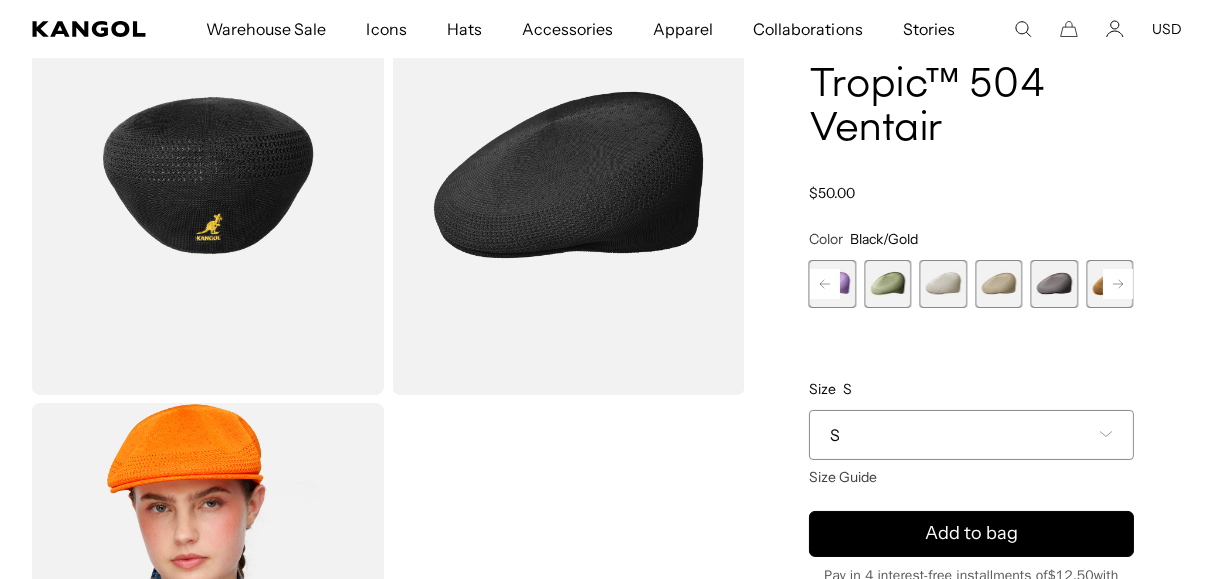 click 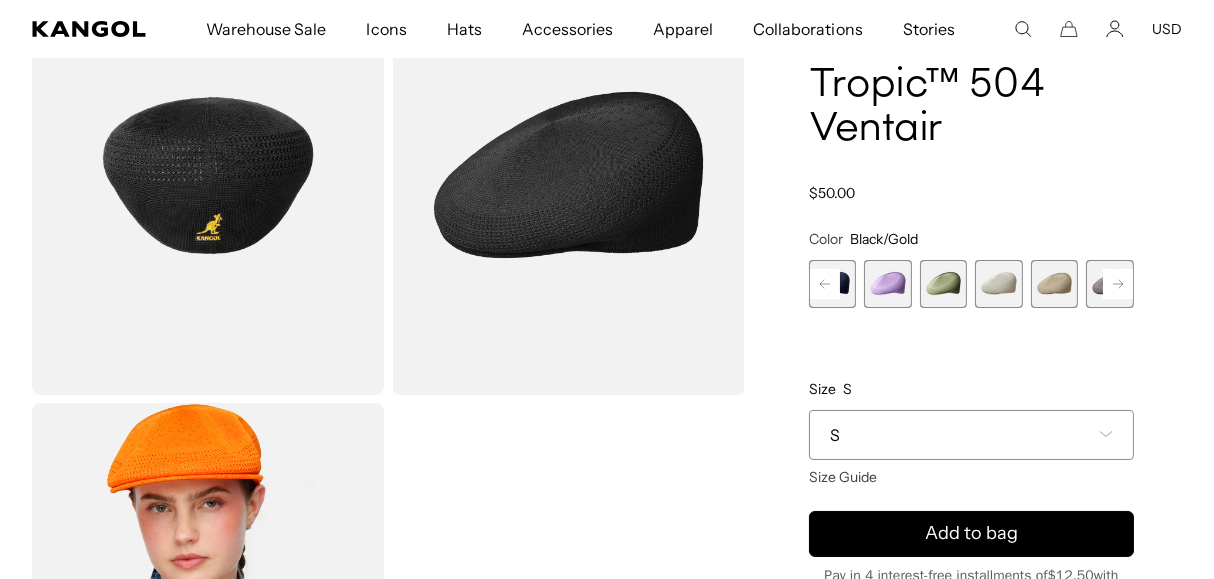 click 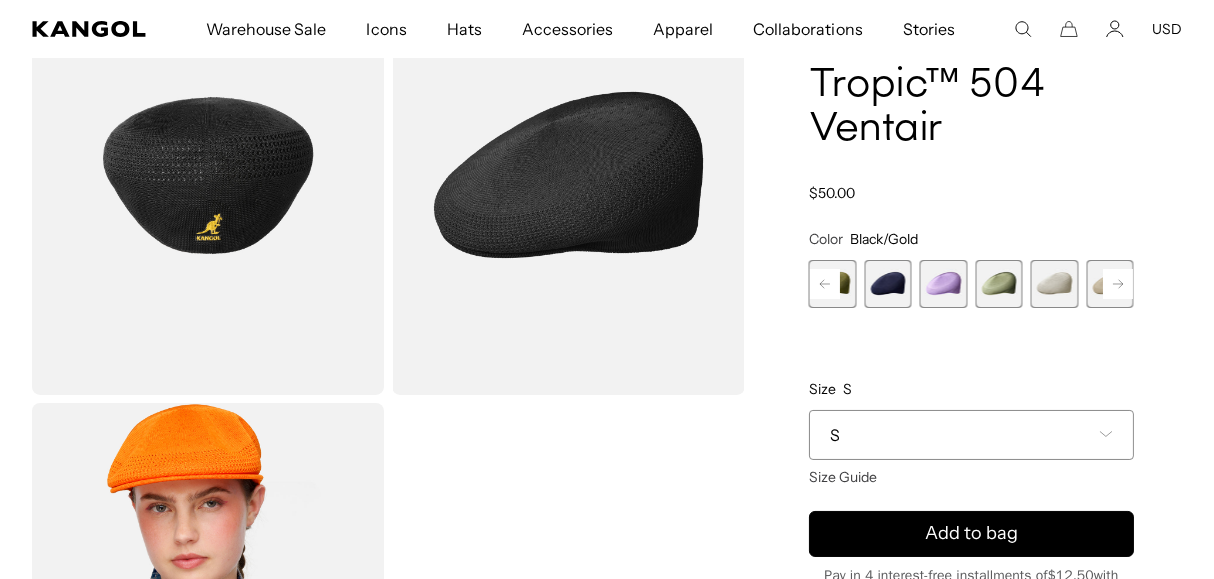 click 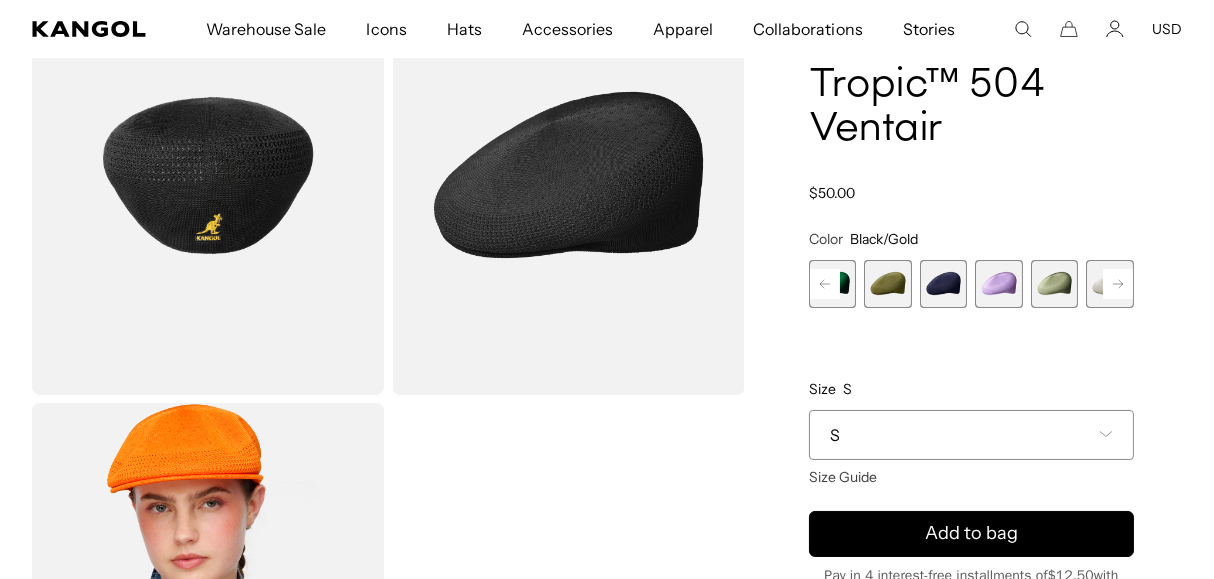 click 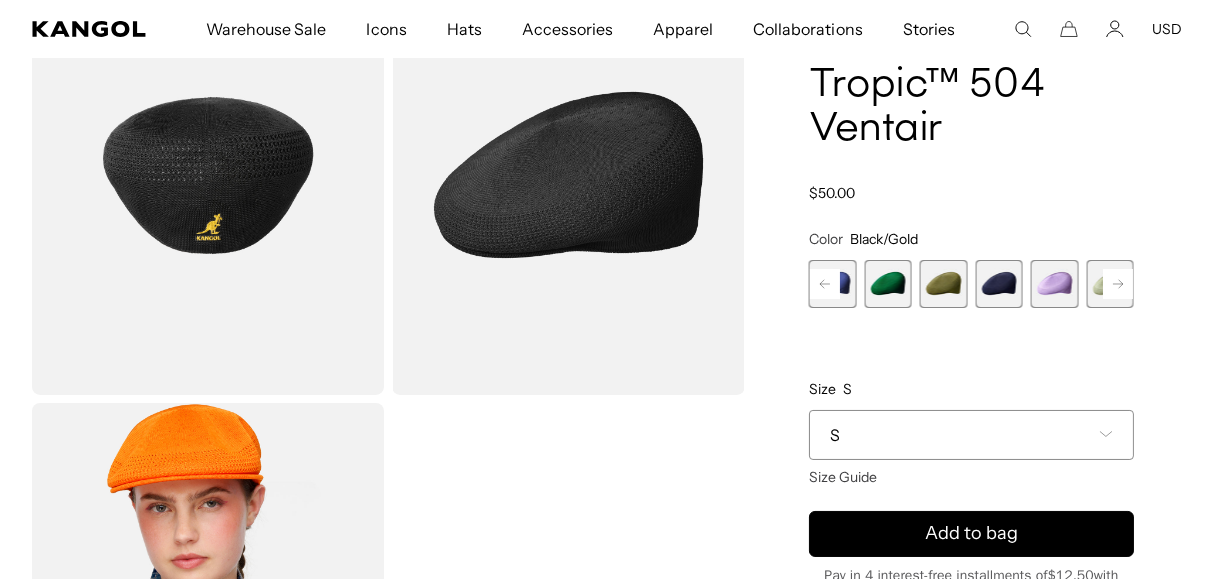 click 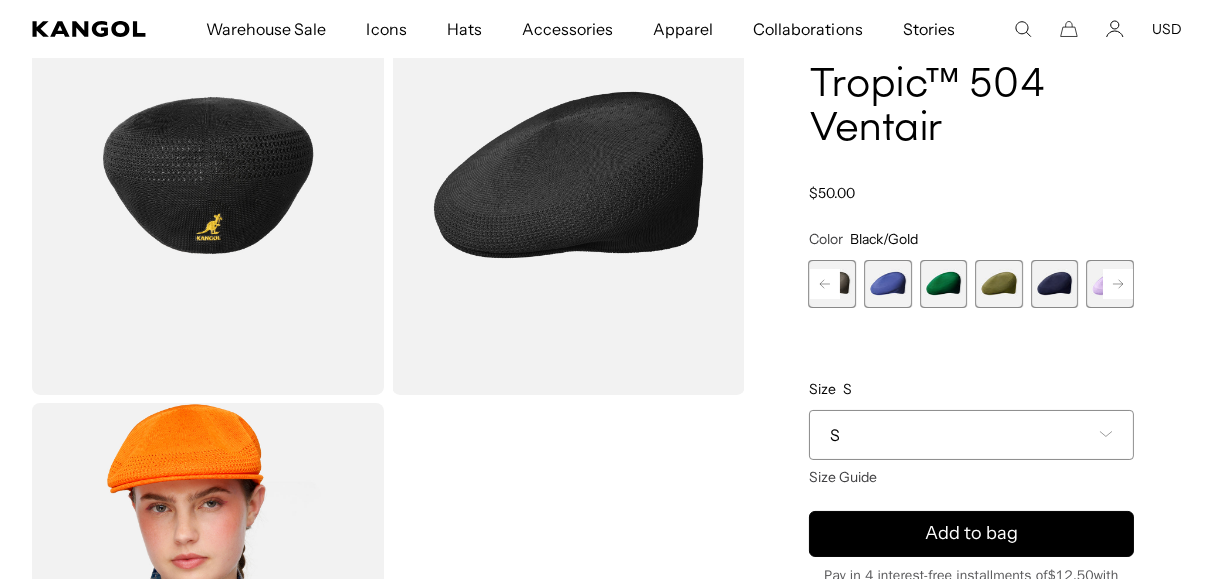 click 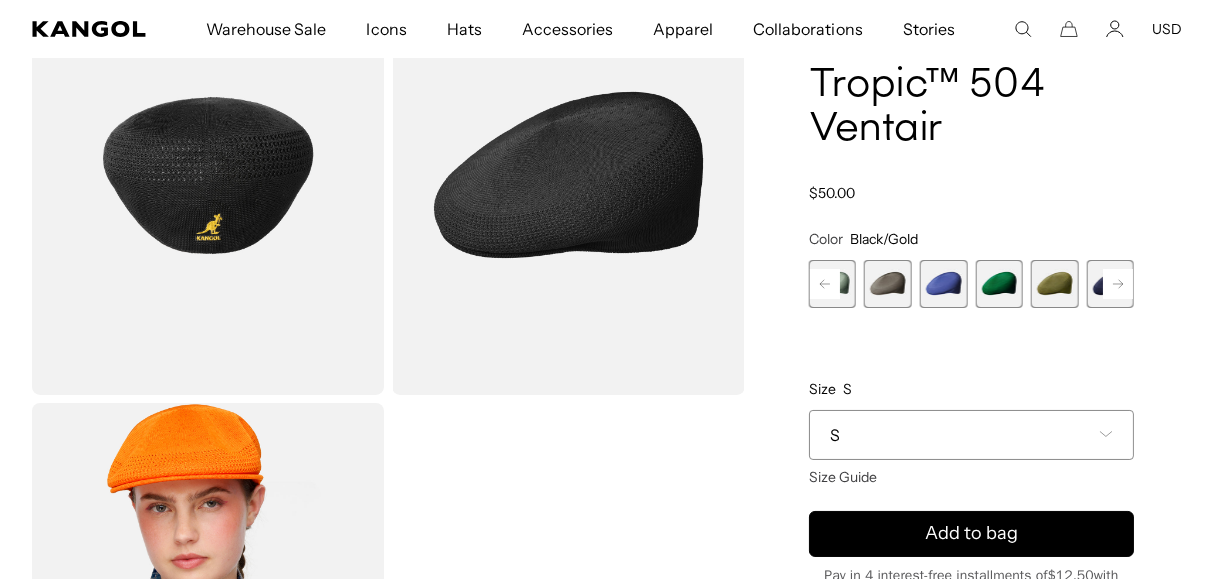 click at bounding box center (944, 284) 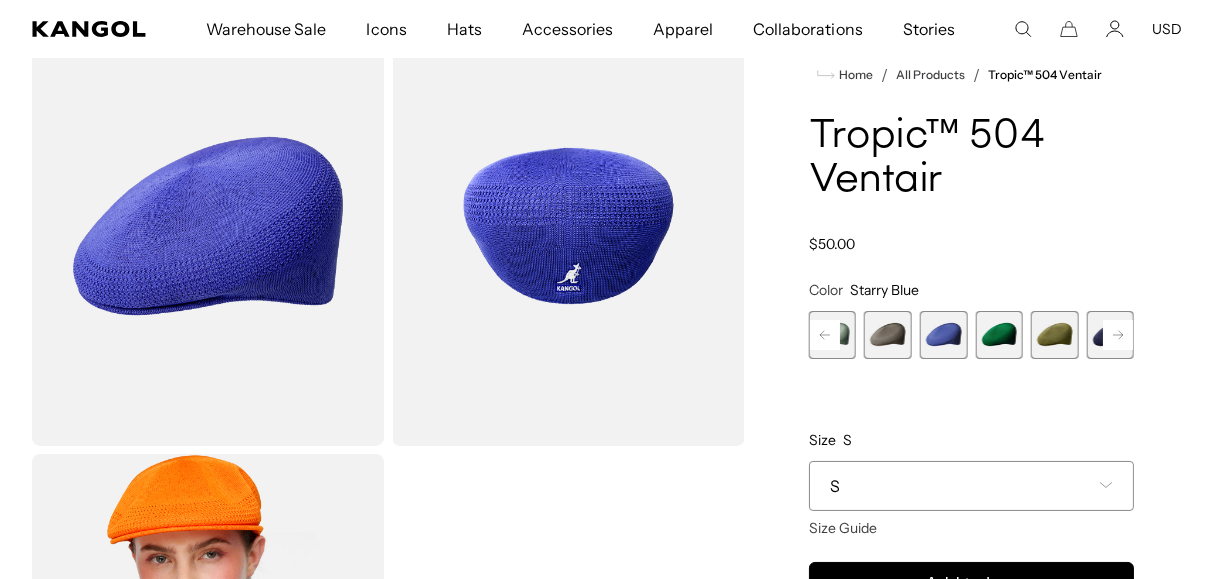 scroll, scrollTop: 0, scrollLeft: 0, axis: both 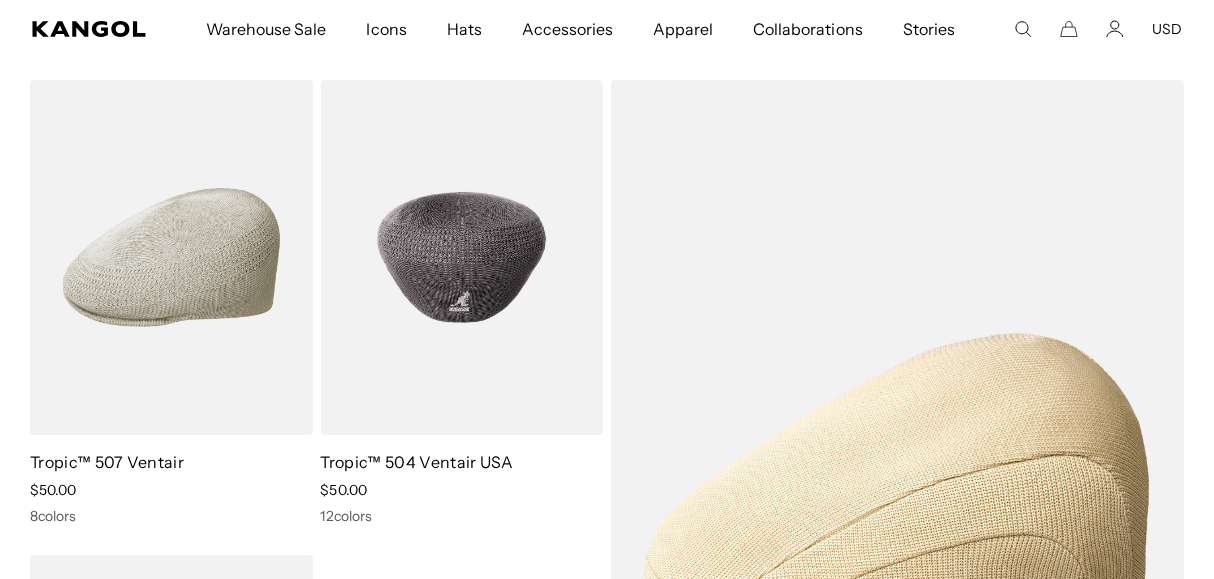 click on "Tropic™ 504 Ventair USA" at bounding box center (417, 462) 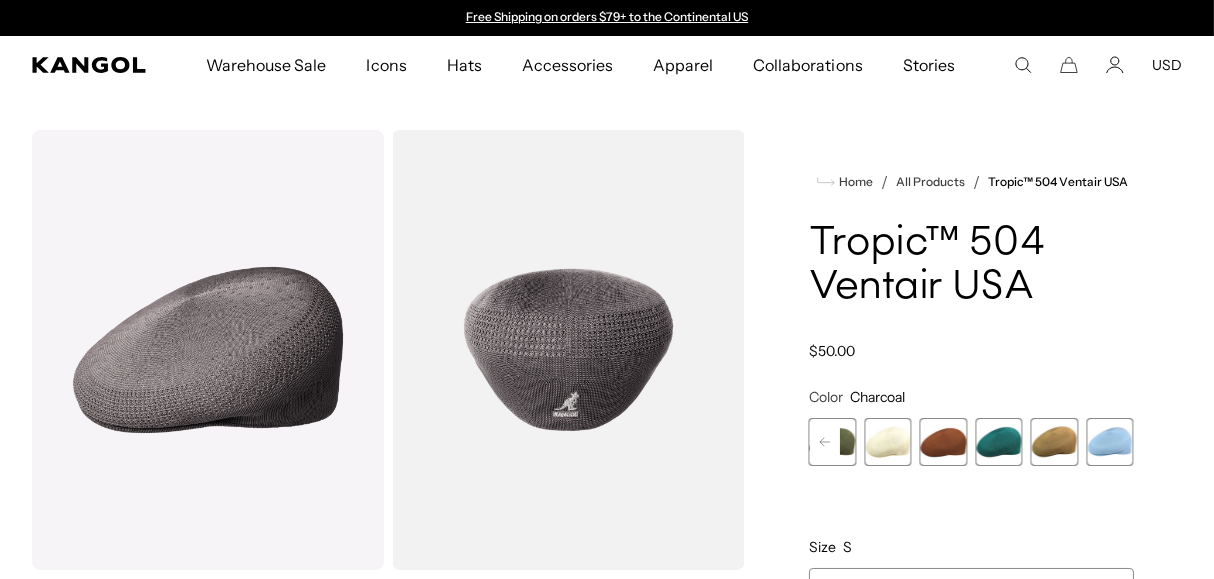 scroll, scrollTop: 0, scrollLeft: 0, axis: both 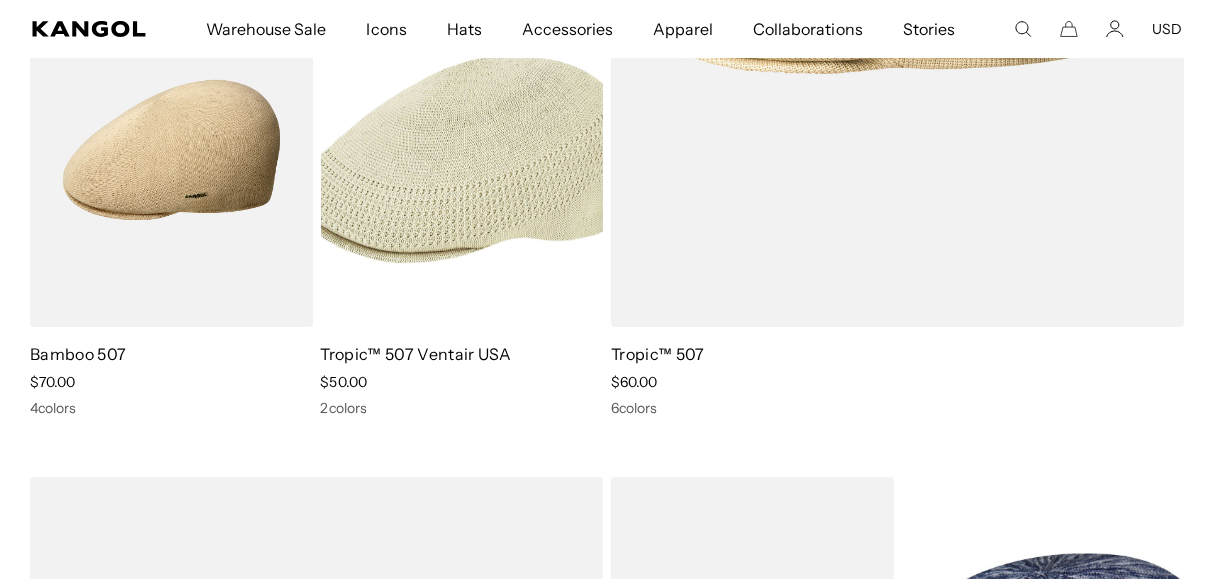 click on "Tropic™ 507 Ventair USA" at bounding box center (416, 354) 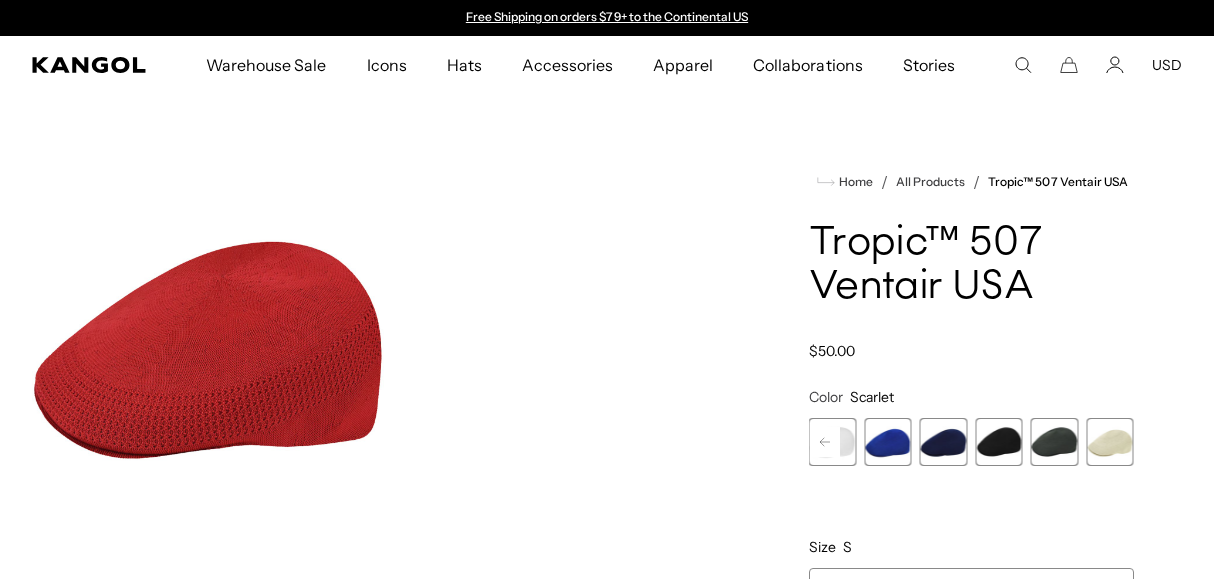 scroll, scrollTop: 0, scrollLeft: 0, axis: both 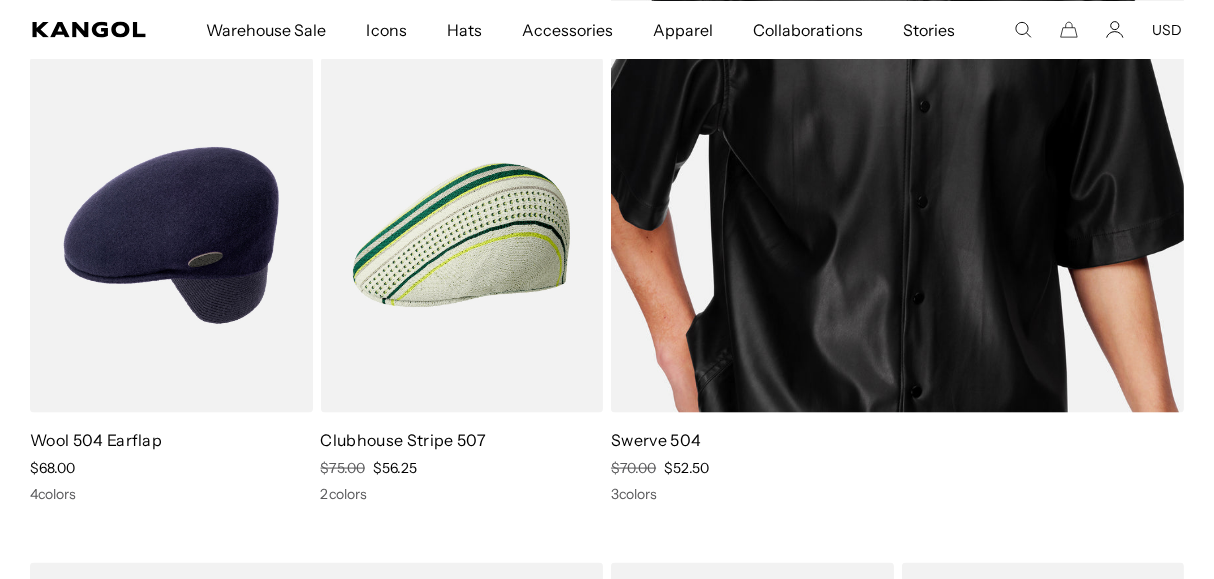 click on "Swerve 504" 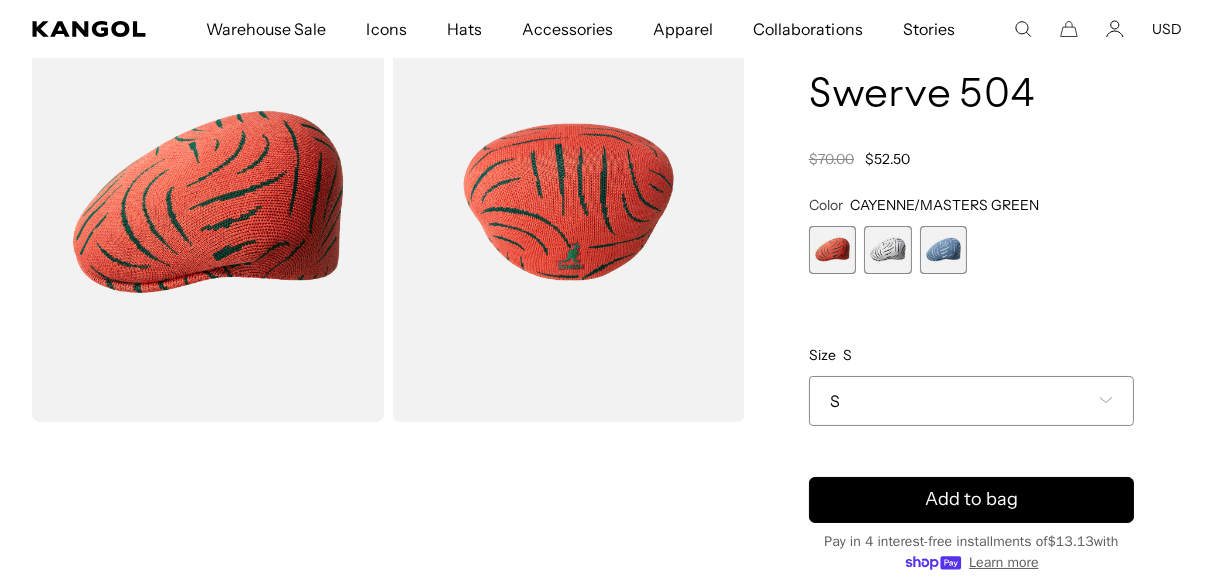 scroll, scrollTop: 0, scrollLeft: 0, axis: both 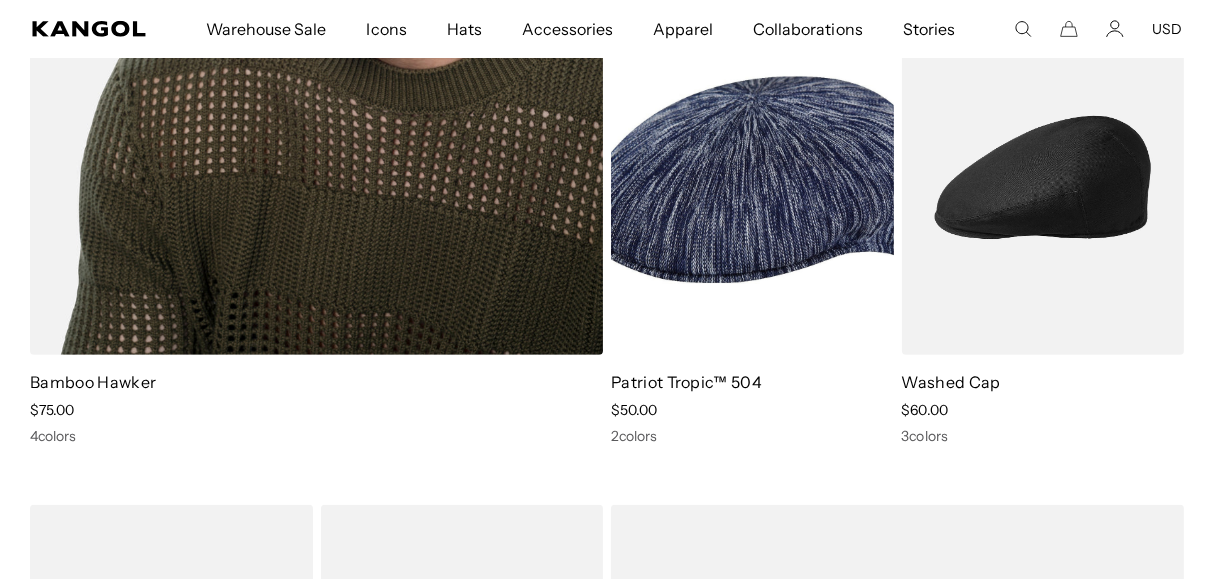 click on "Bamboo Hawker" at bounding box center [93, 382] 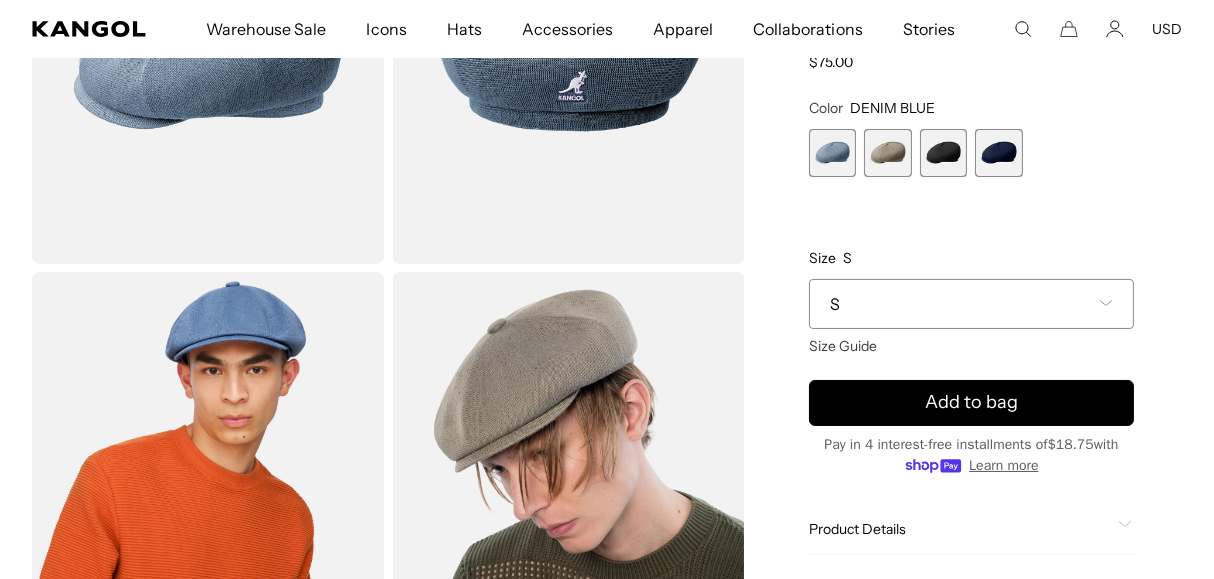 scroll, scrollTop: 307, scrollLeft: 0, axis: vertical 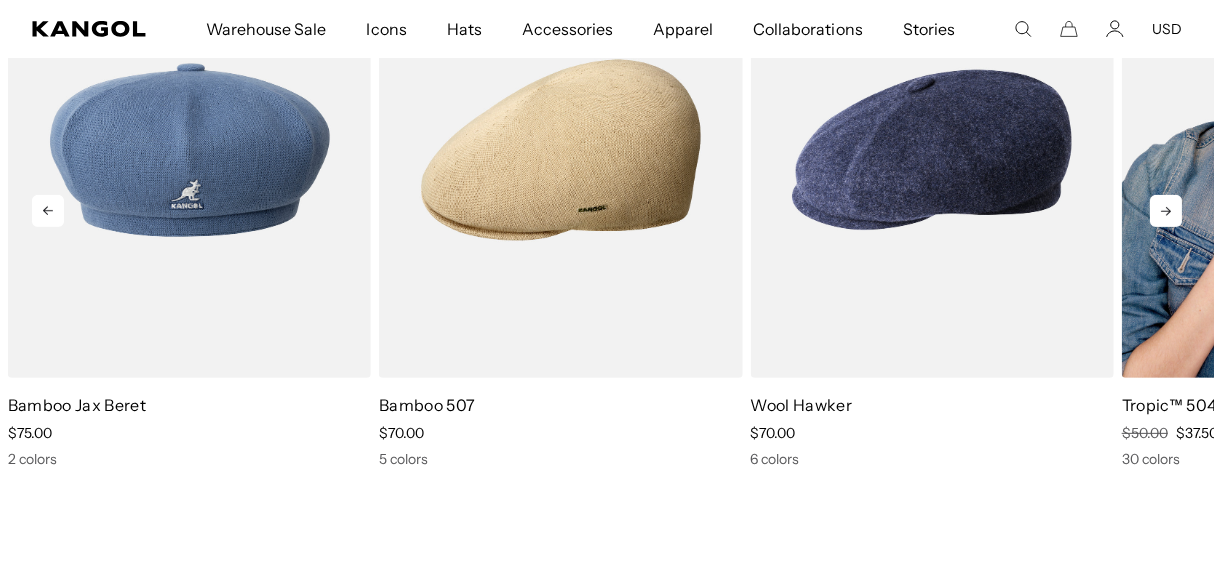 click at bounding box center [1303, 150] 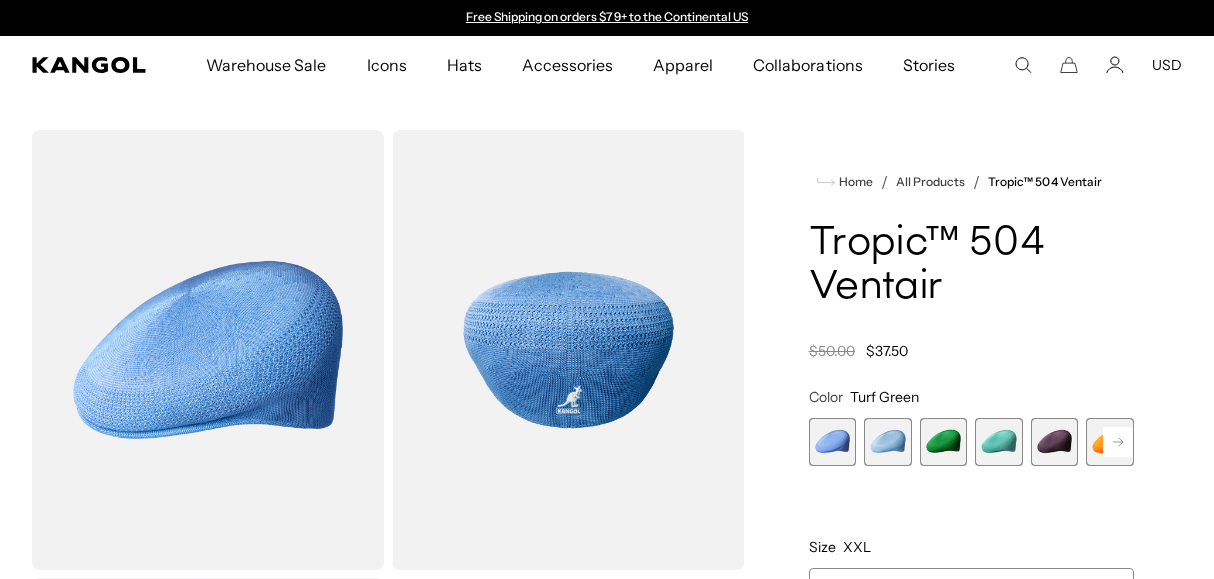 click 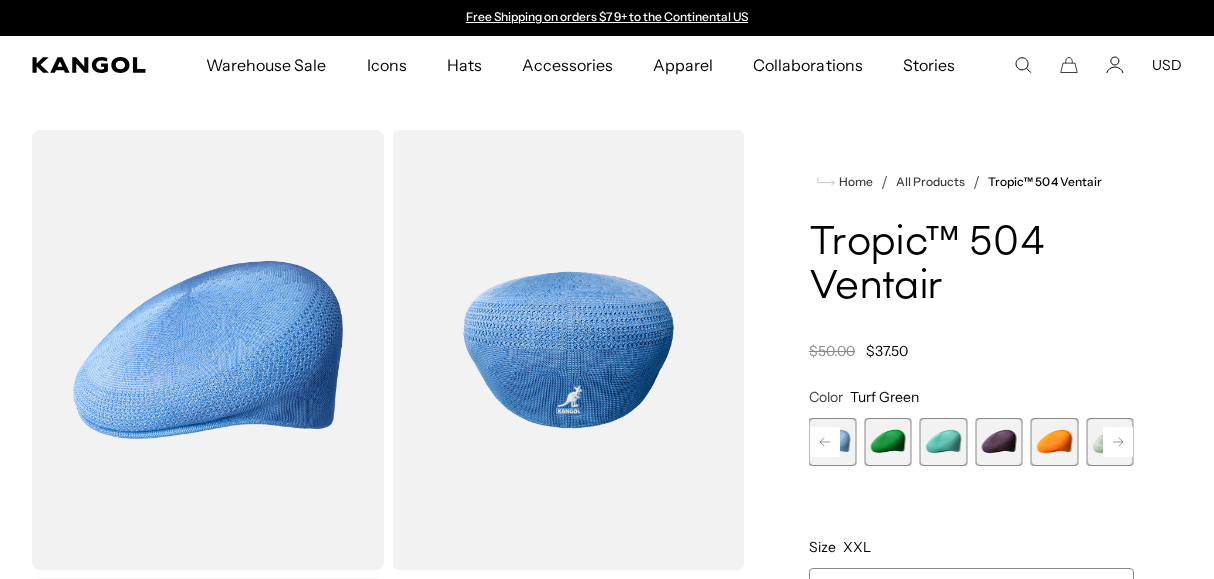 scroll, scrollTop: 0, scrollLeft: 0, axis: both 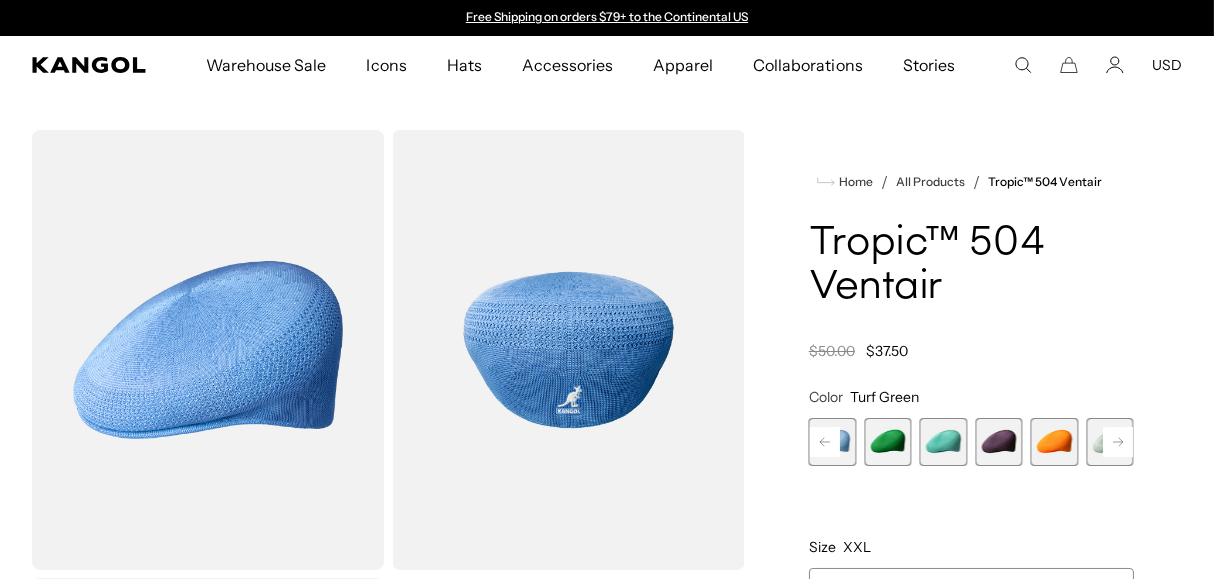click at bounding box center [1055, 442] 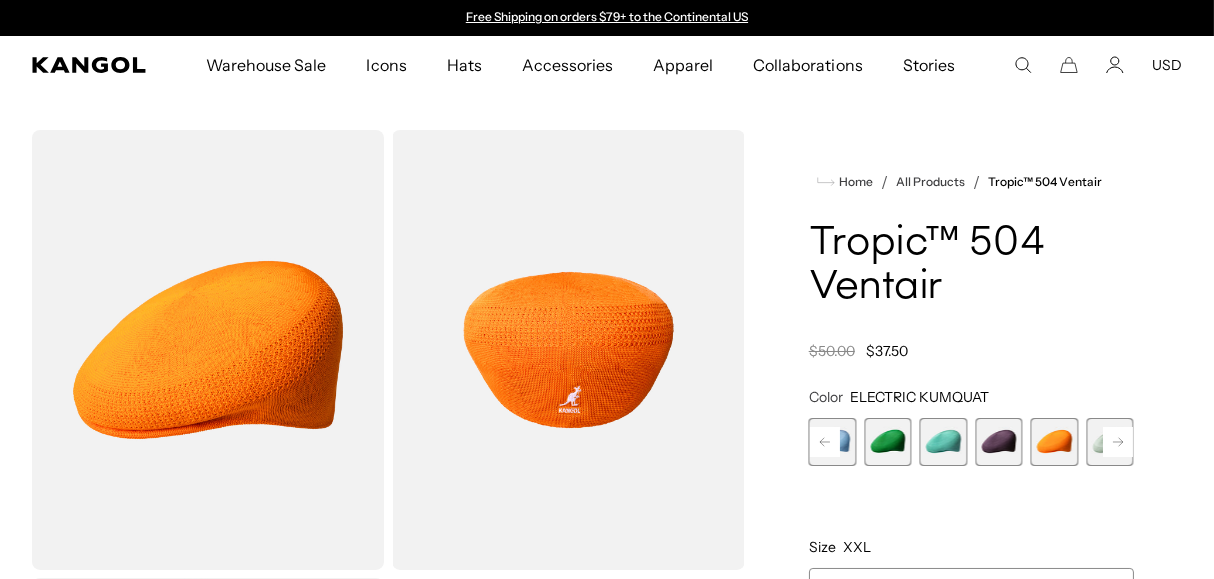 scroll, scrollTop: 0, scrollLeft: 0, axis: both 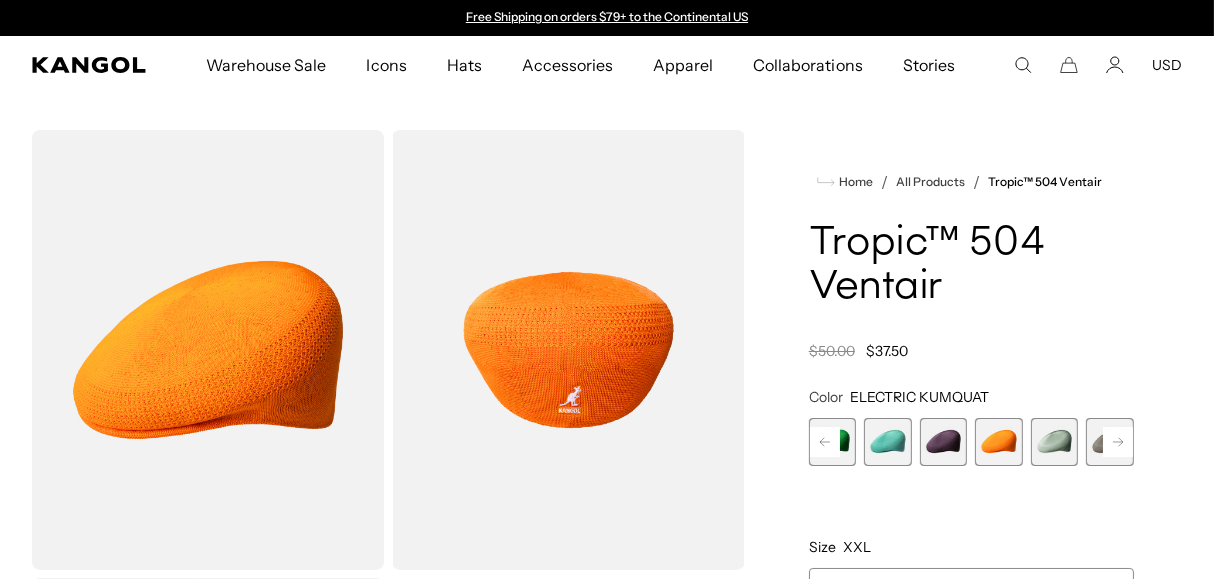 click 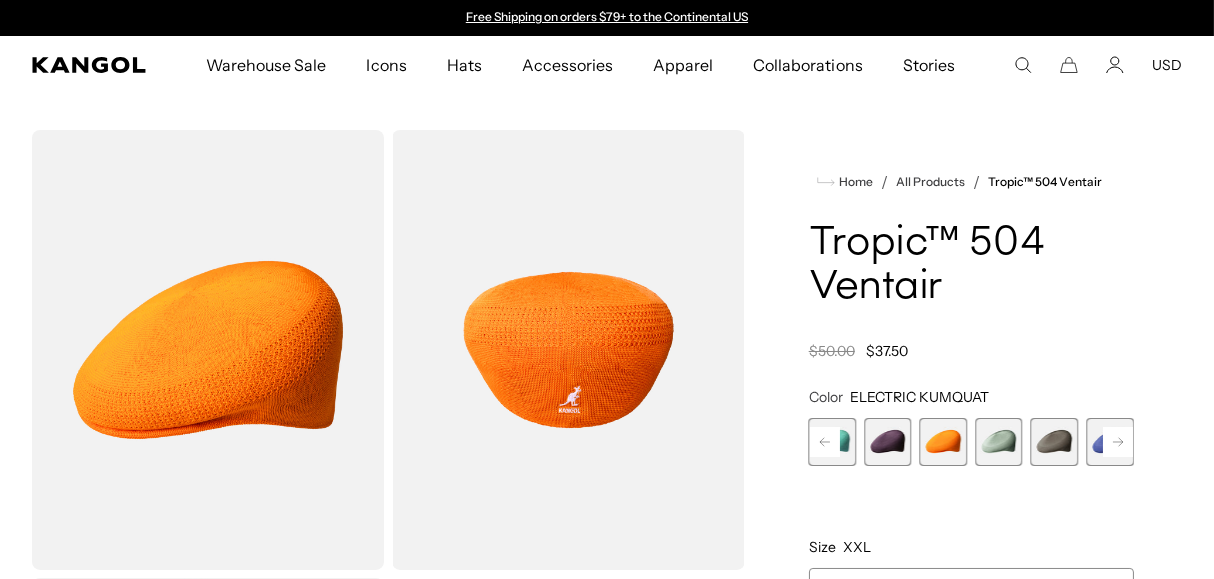 click 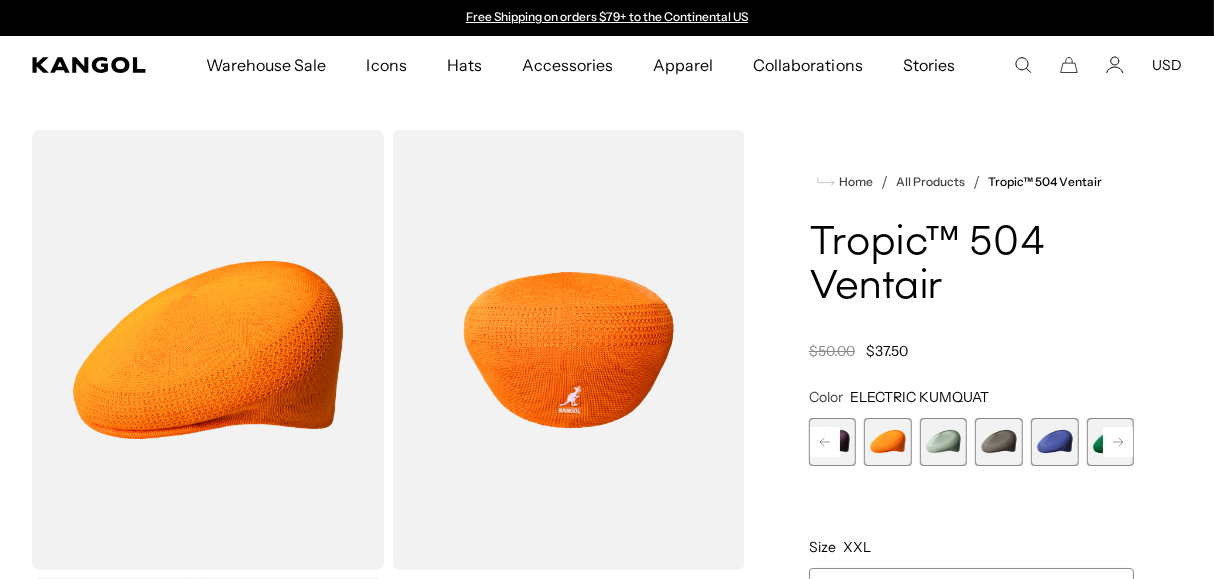 click 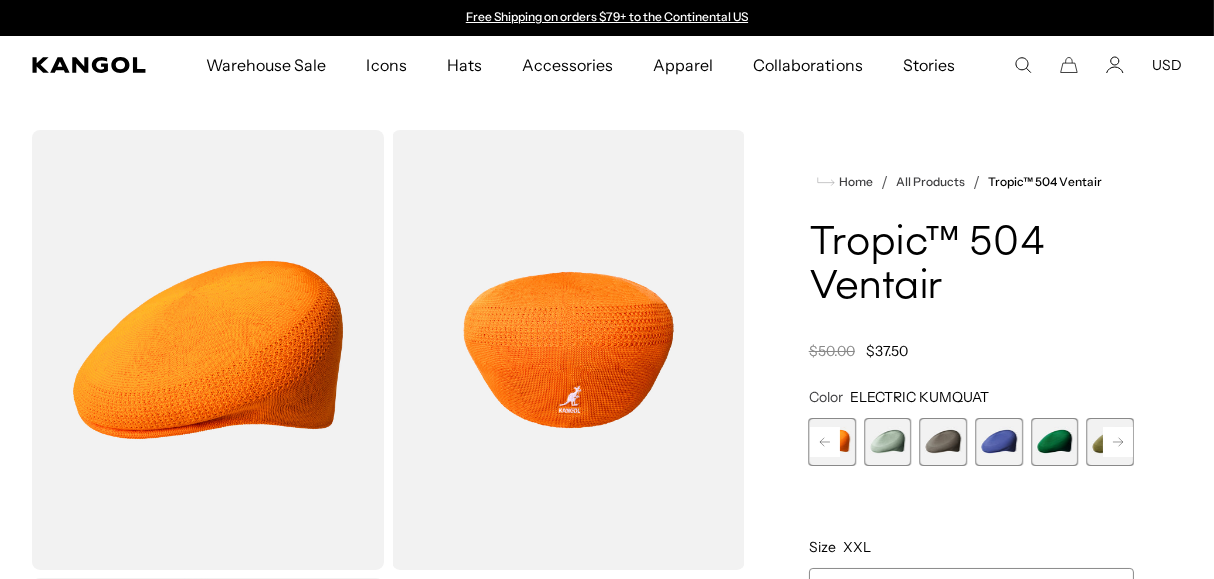 click 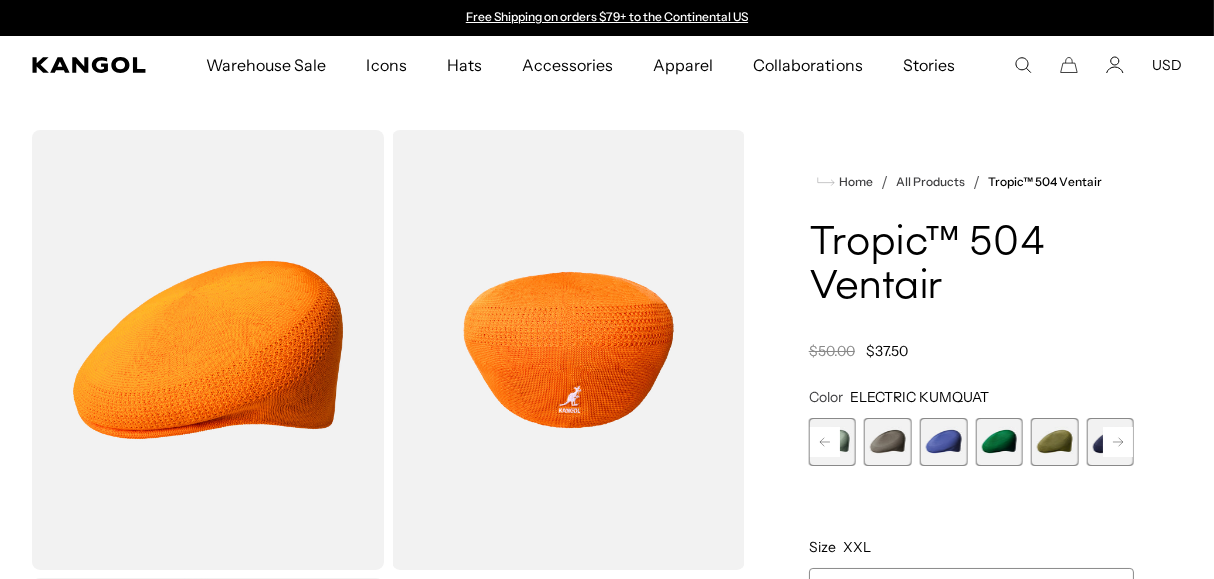 click 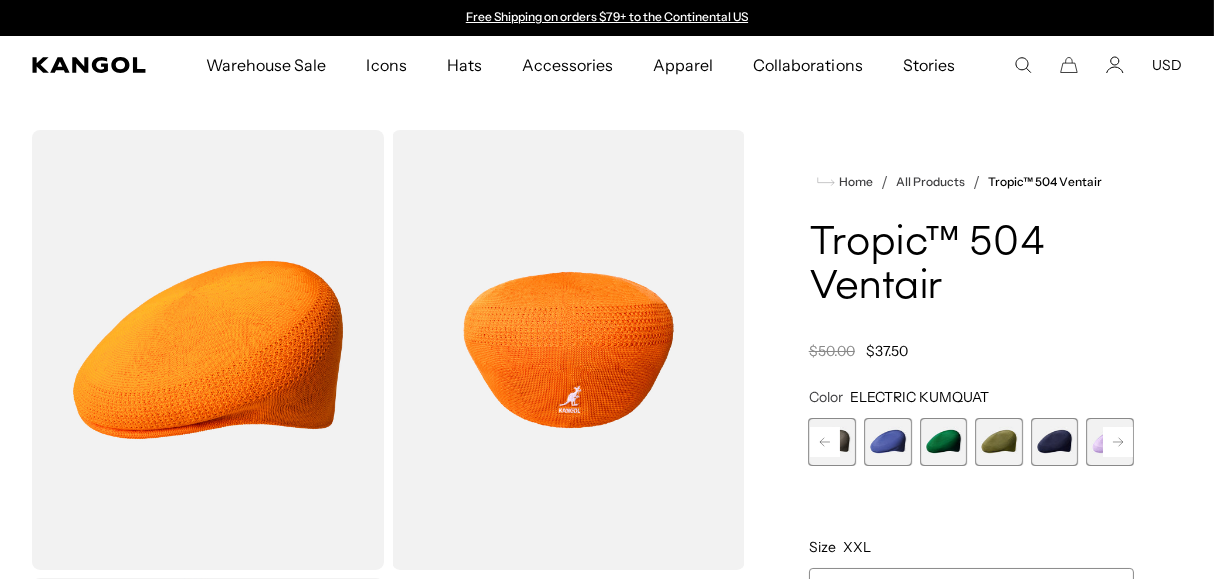 click 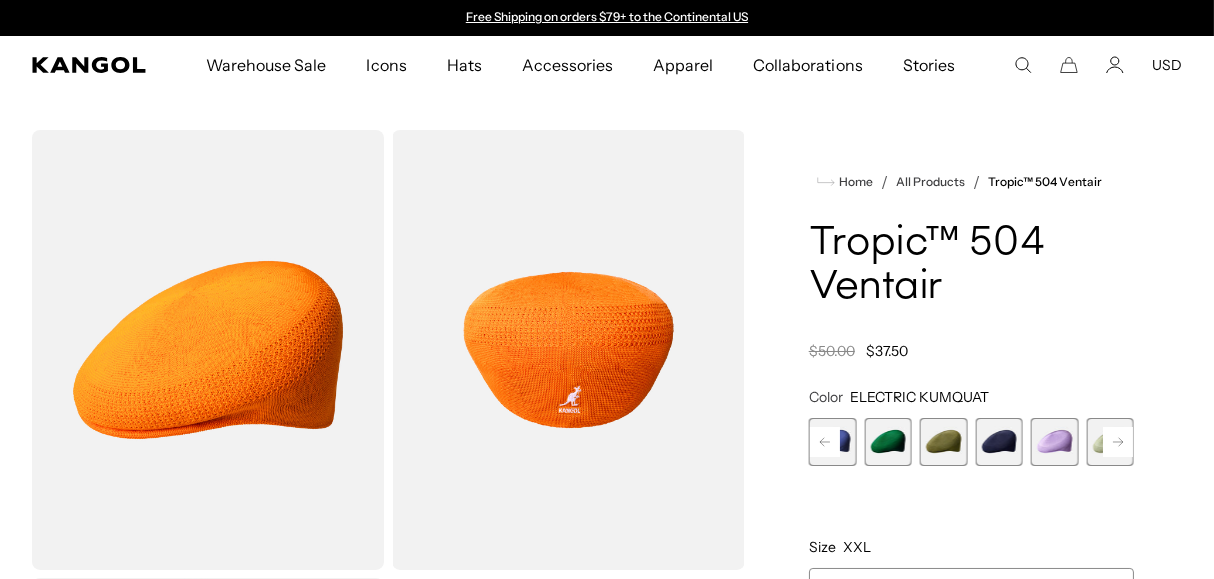 click 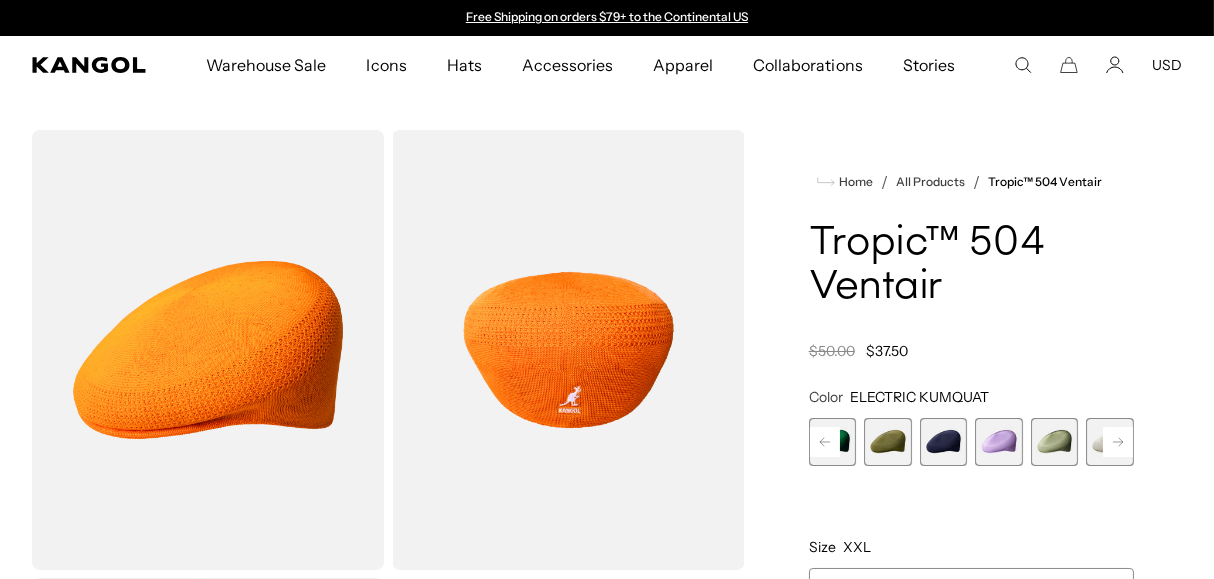 click 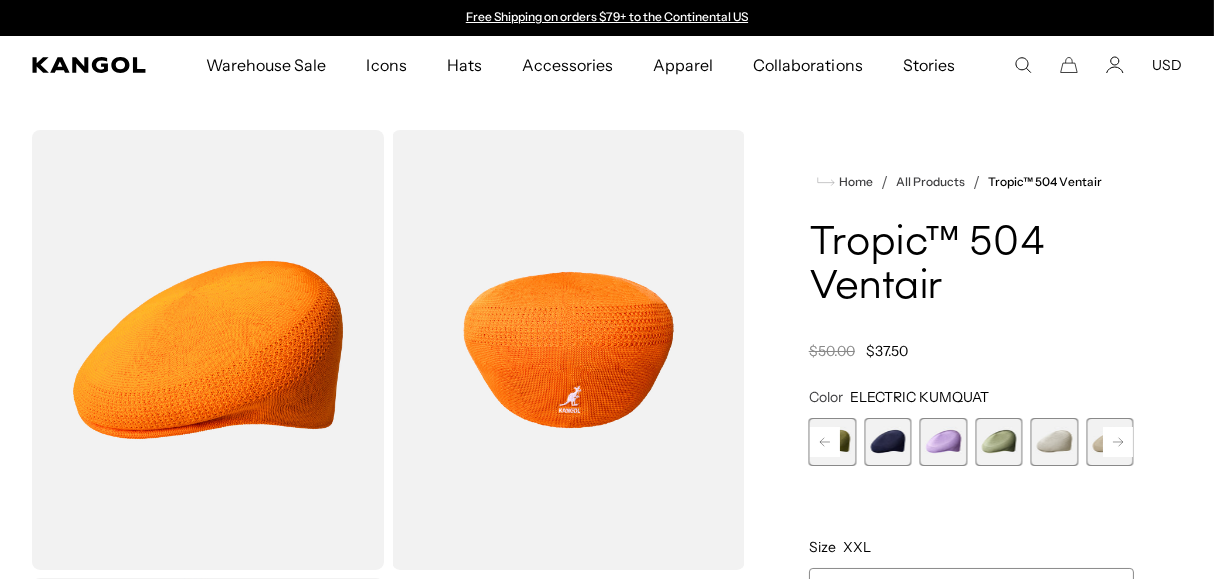 click at bounding box center (999, 442) 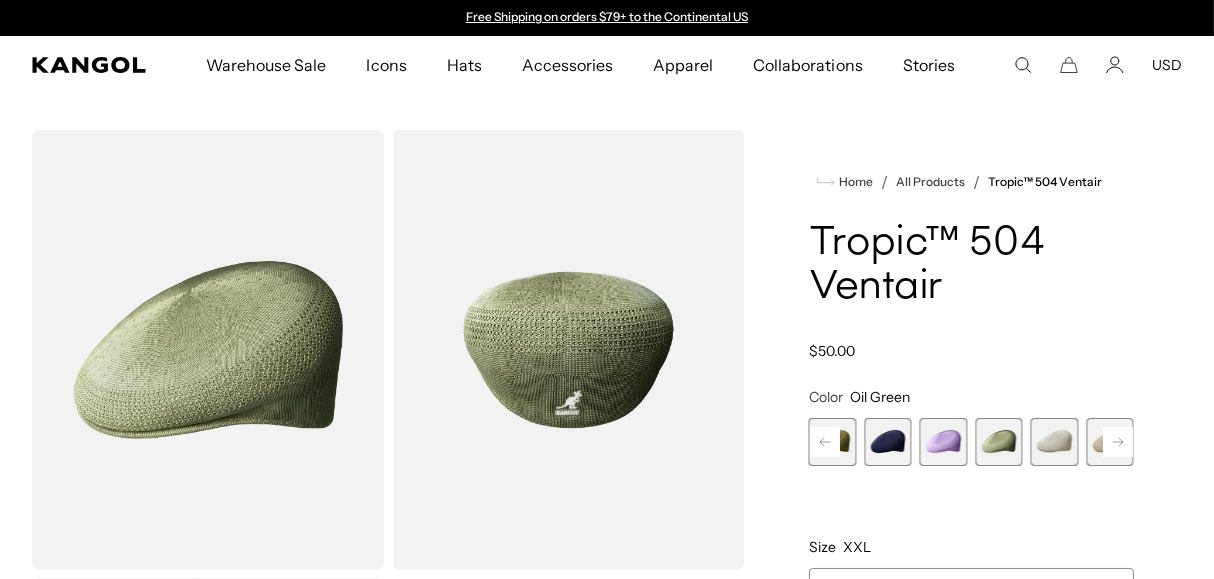 click at bounding box center (1055, 442) 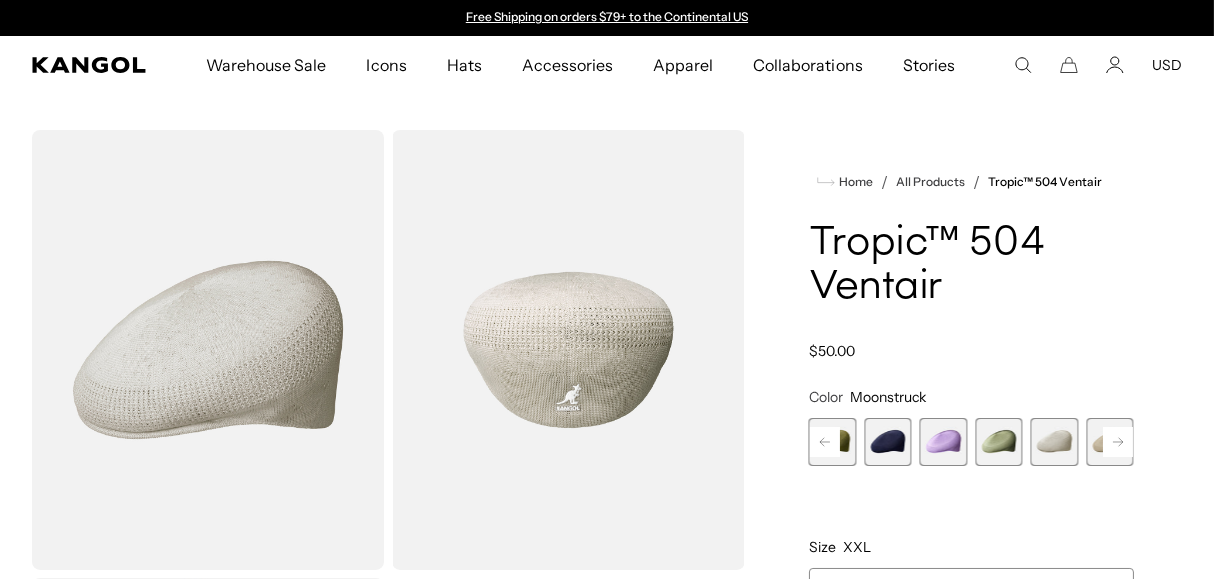 click 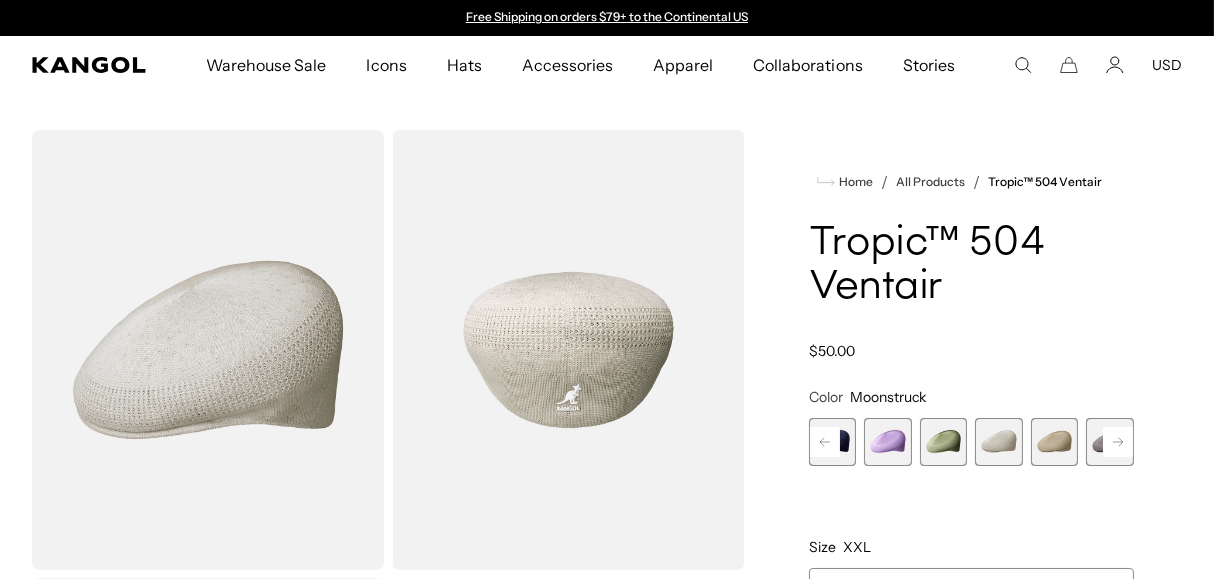 click 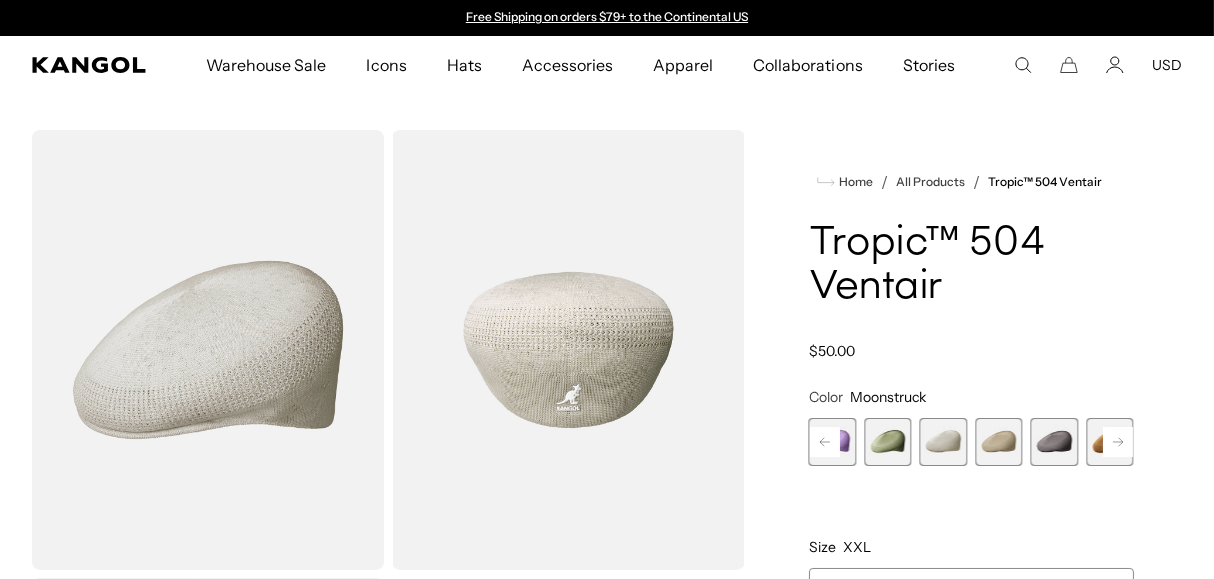 click 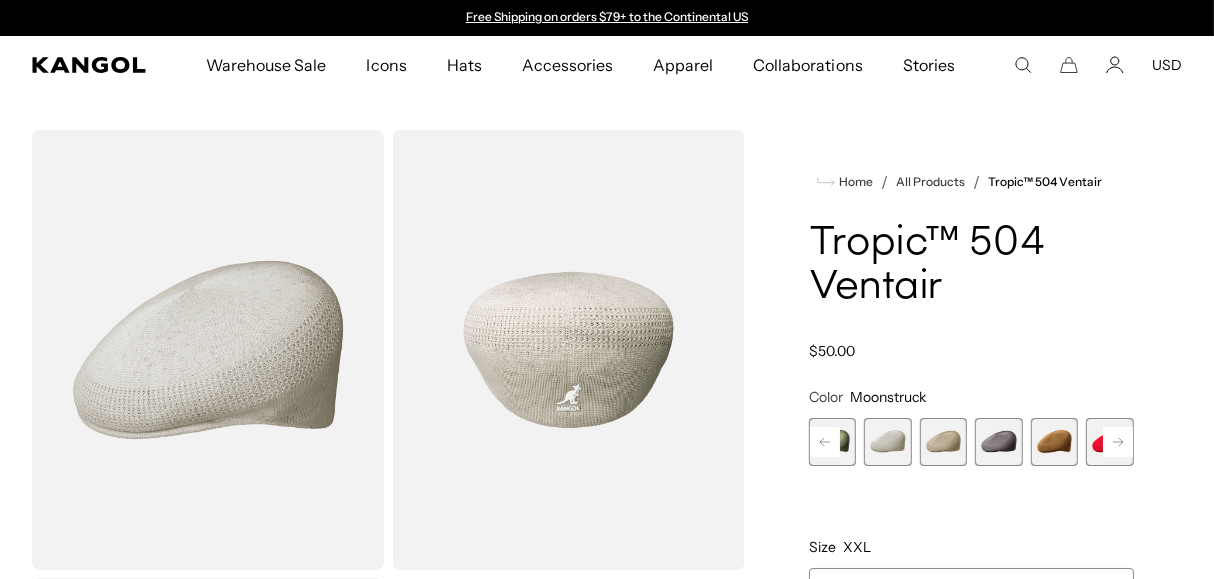 click at bounding box center [1055, 442] 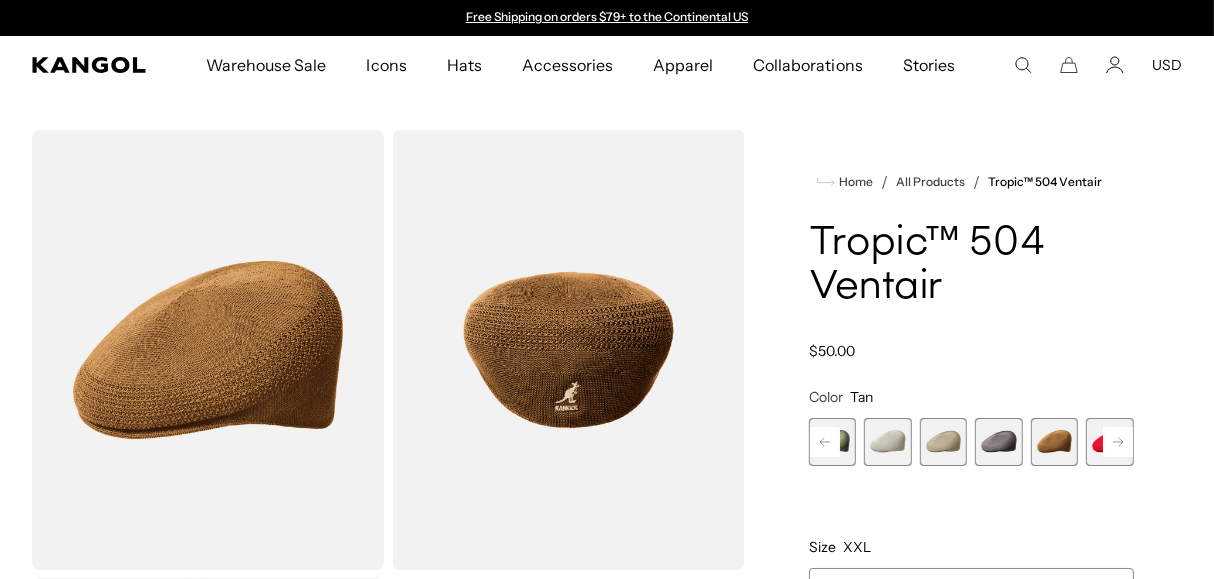 click 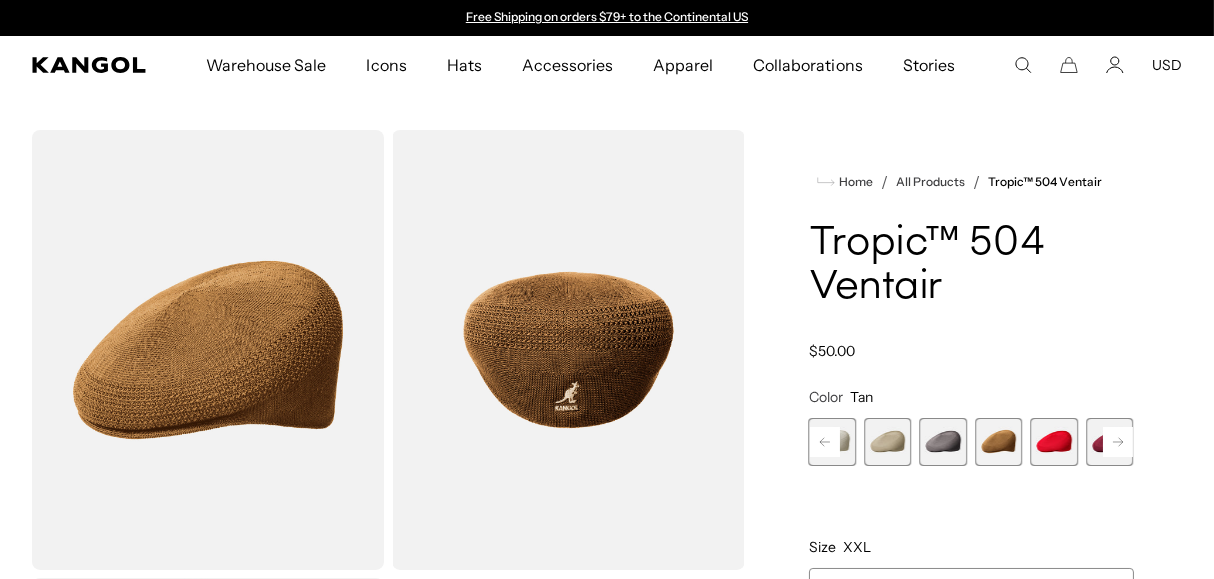 click at bounding box center (1055, 442) 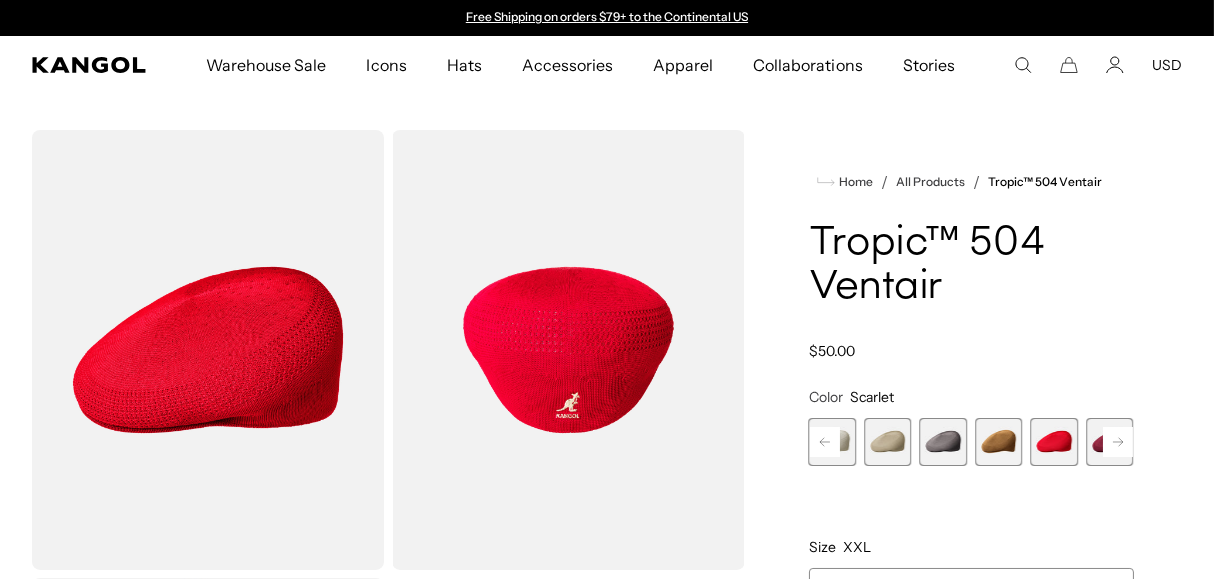 click 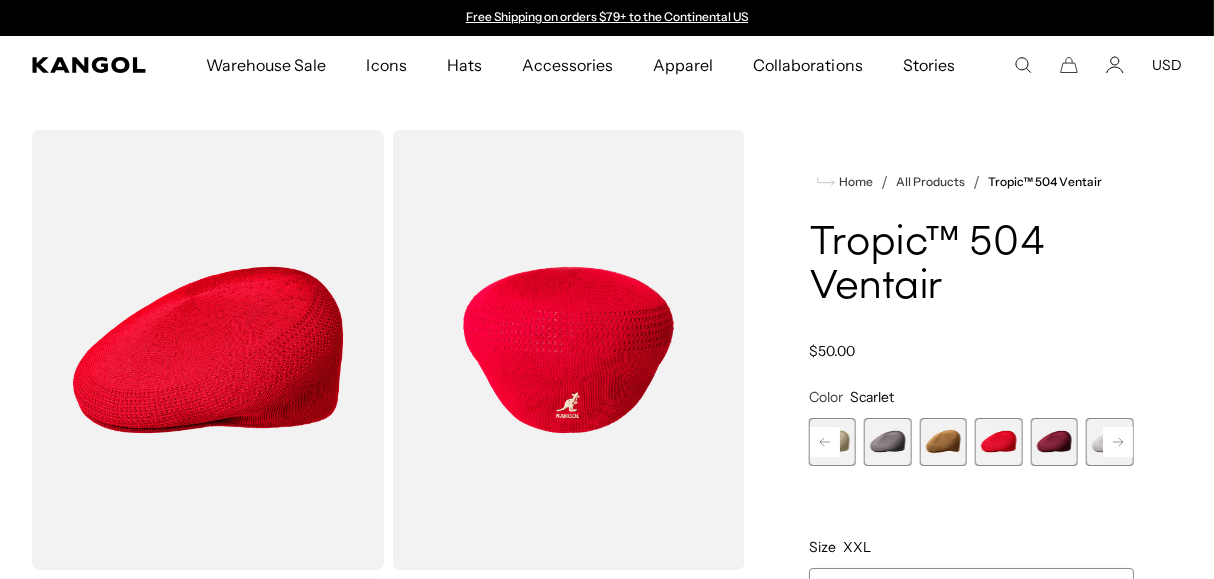 click 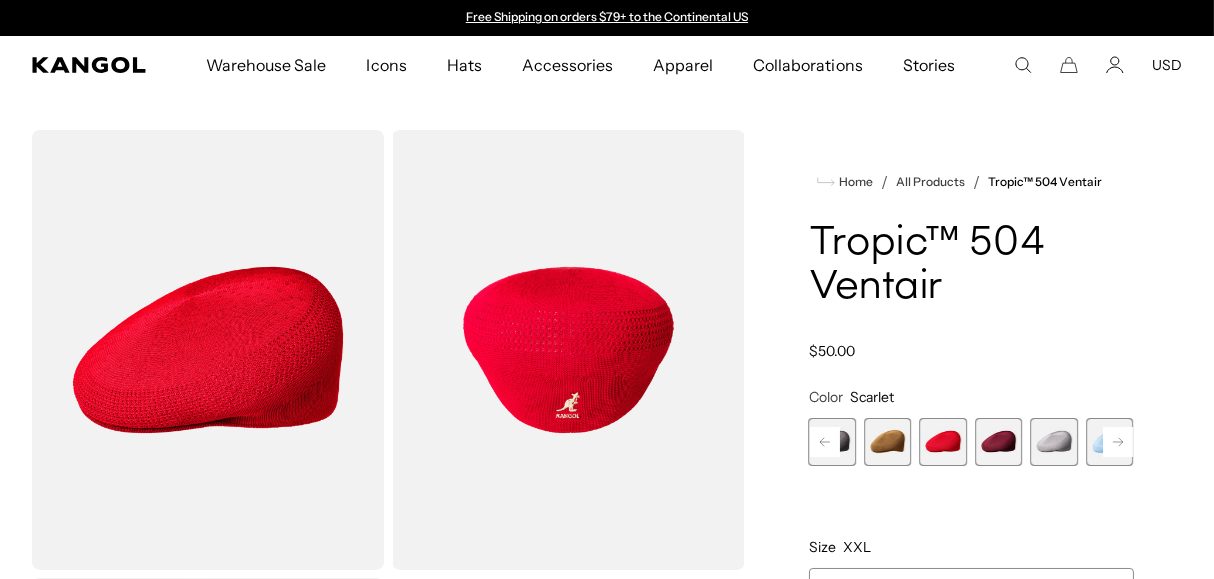 click 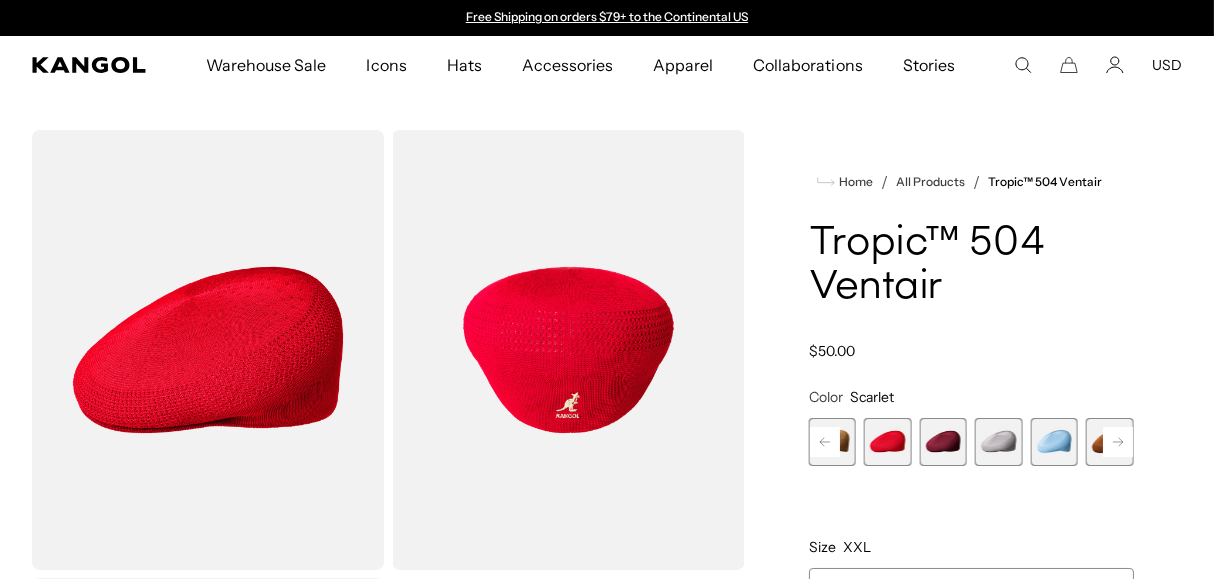 click 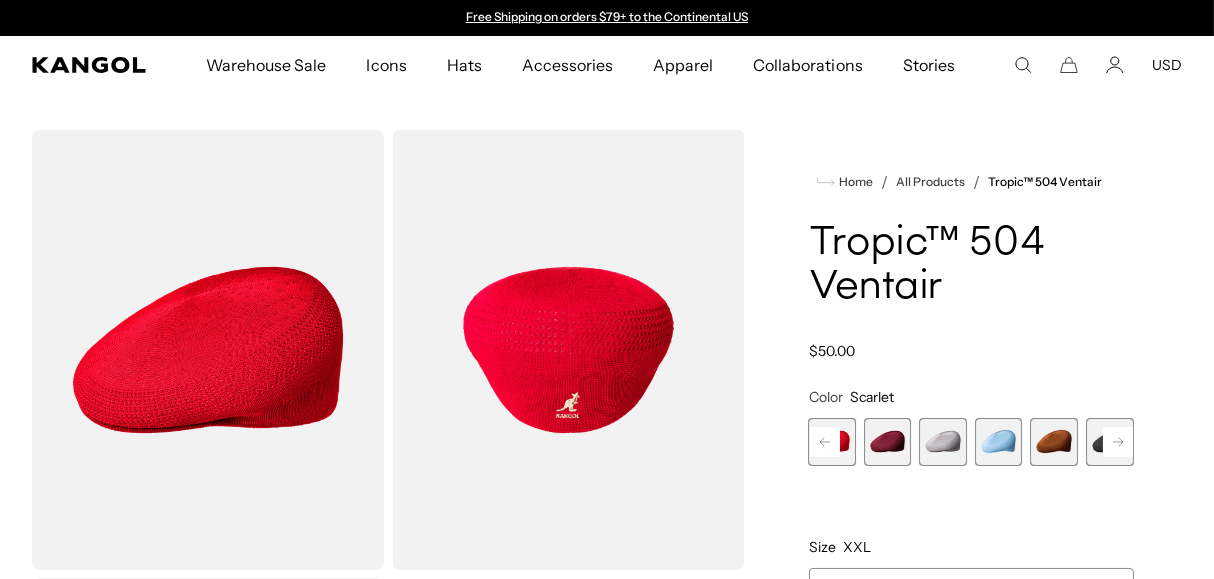click 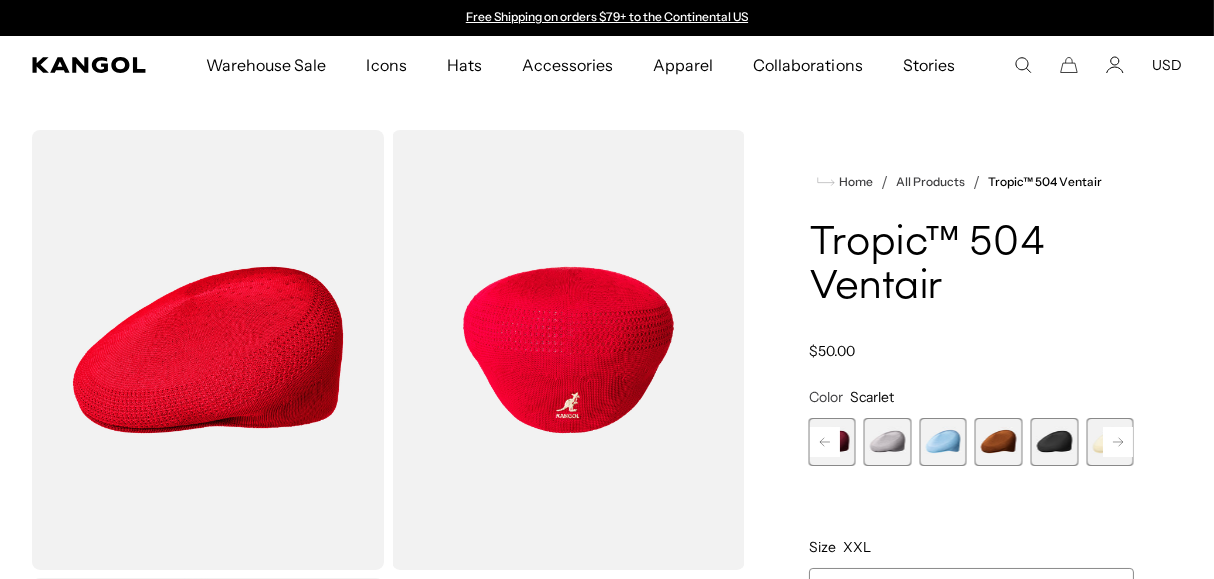 click 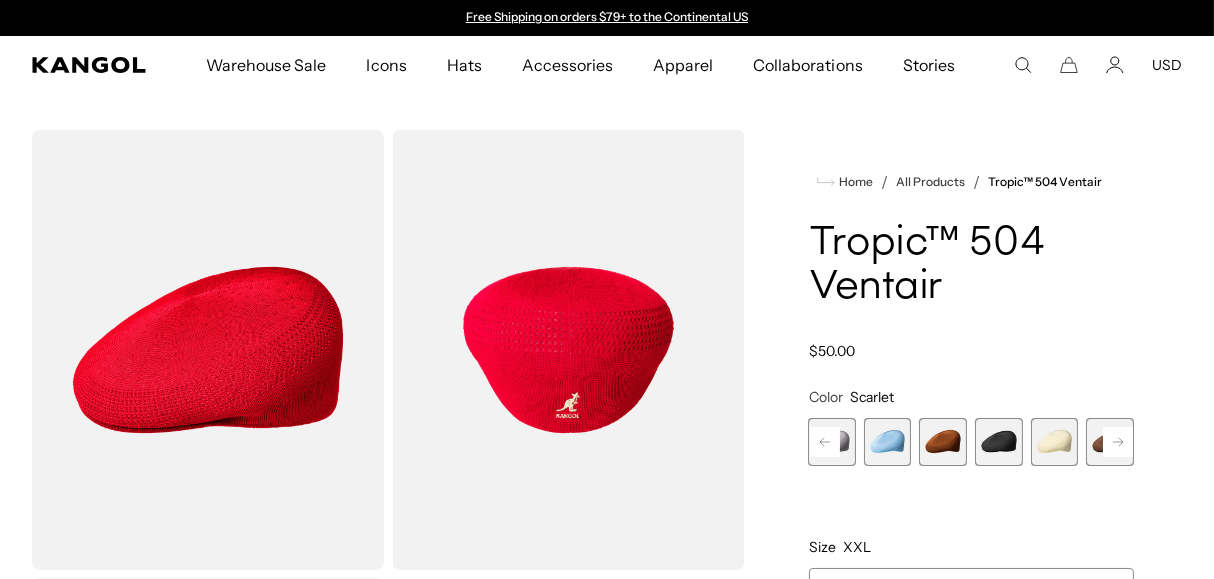 click at bounding box center (1055, 442) 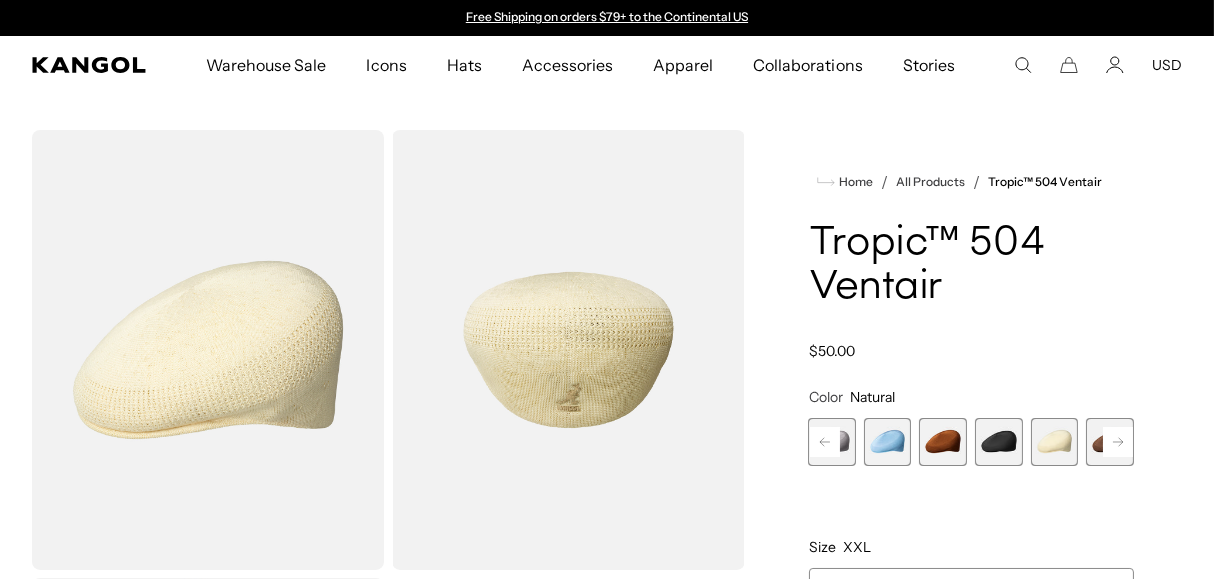 click 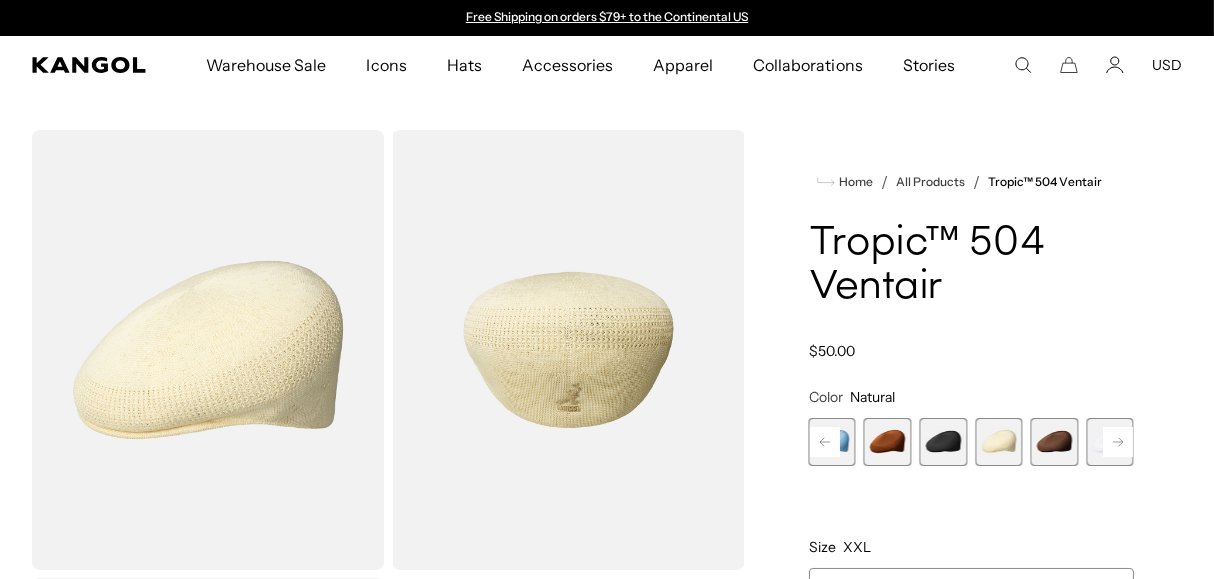 click 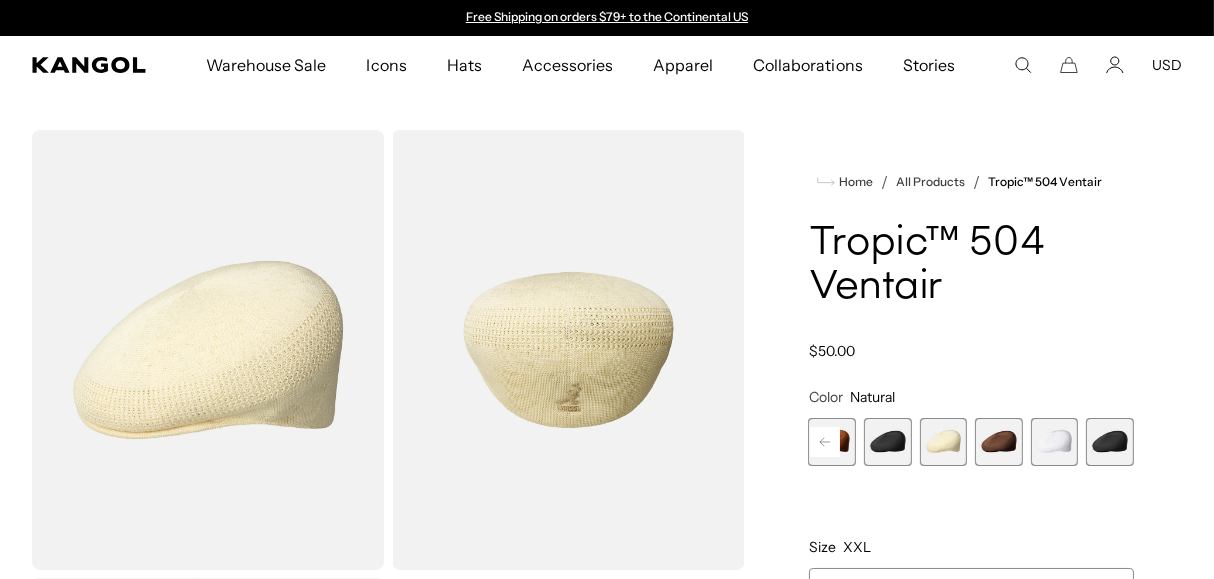 click 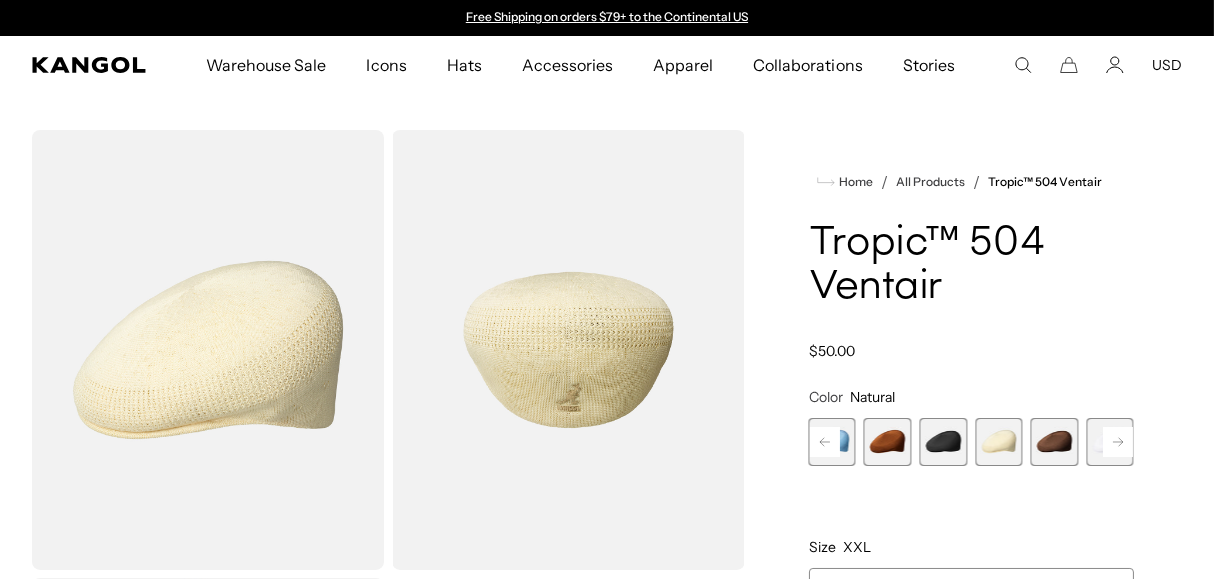 click 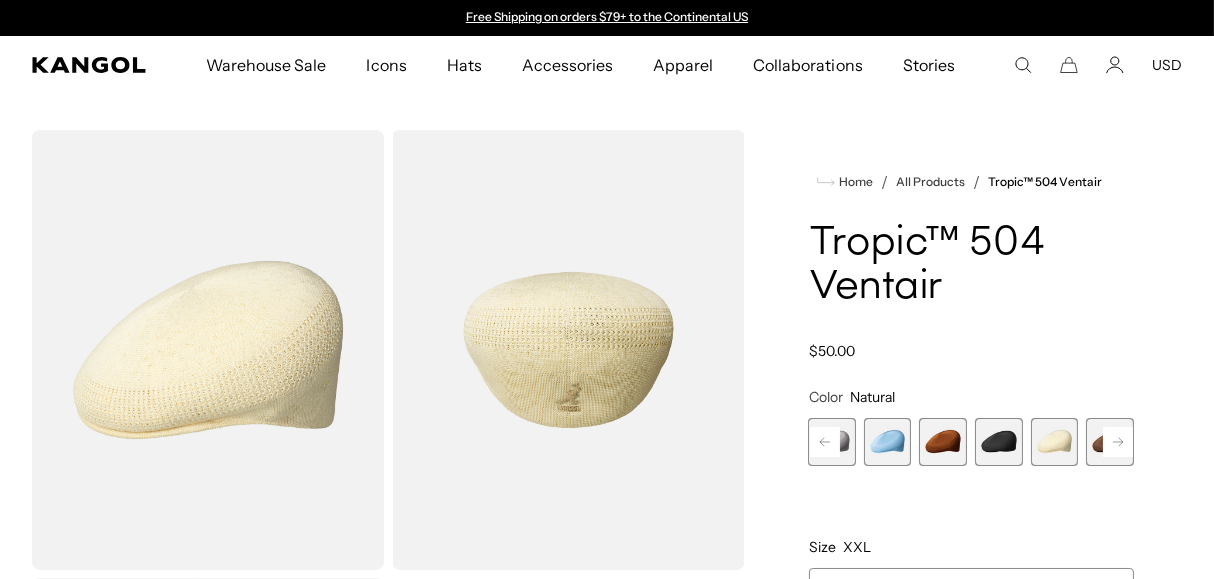 click 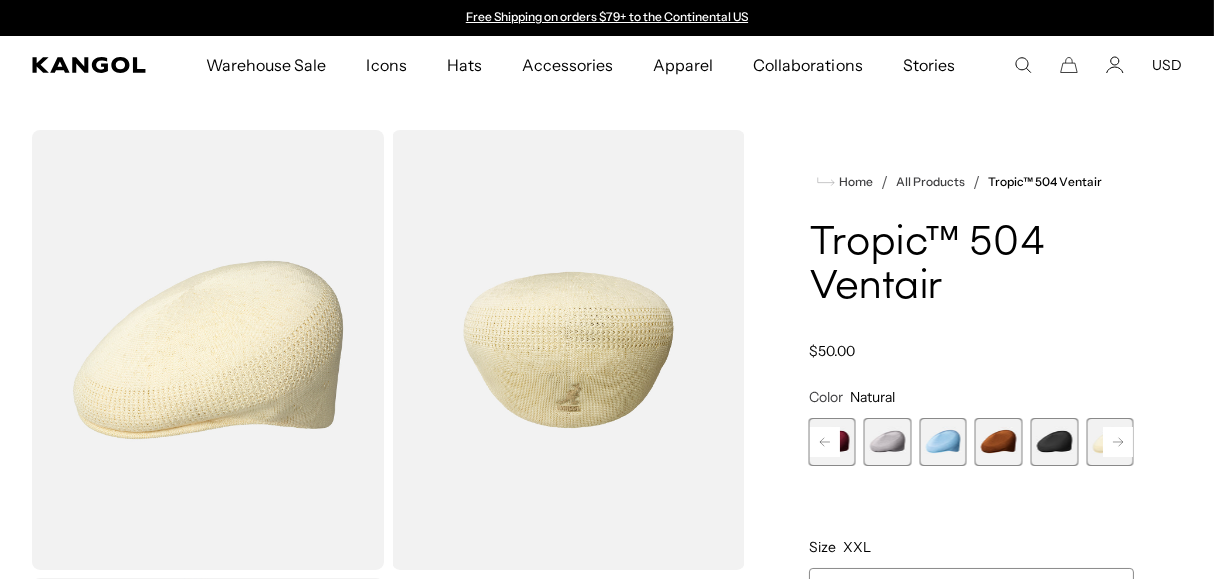 click 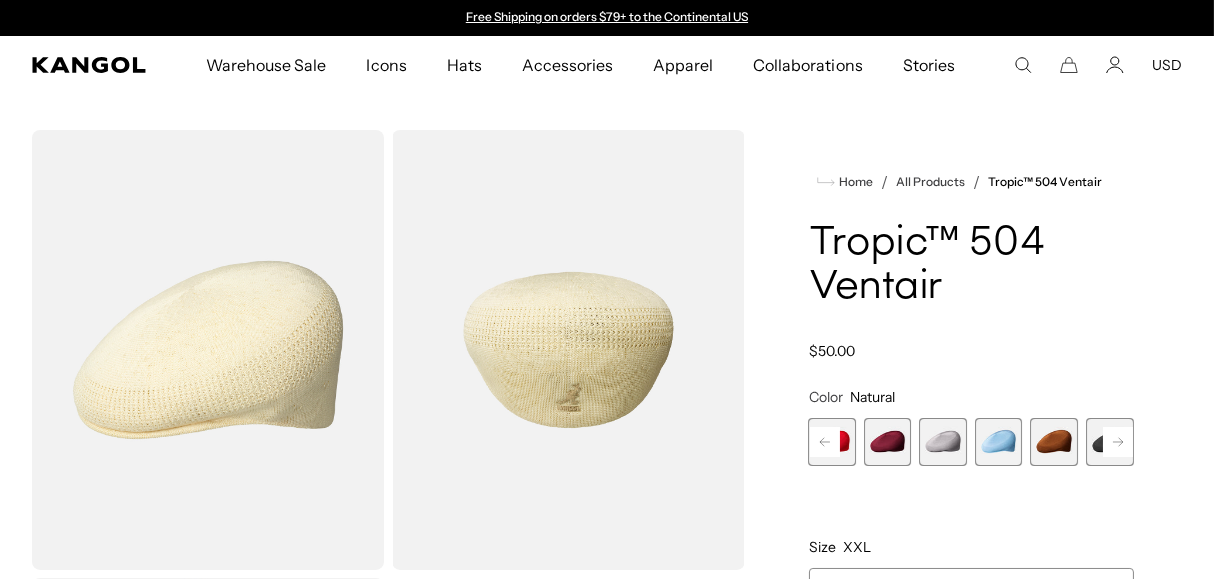 click 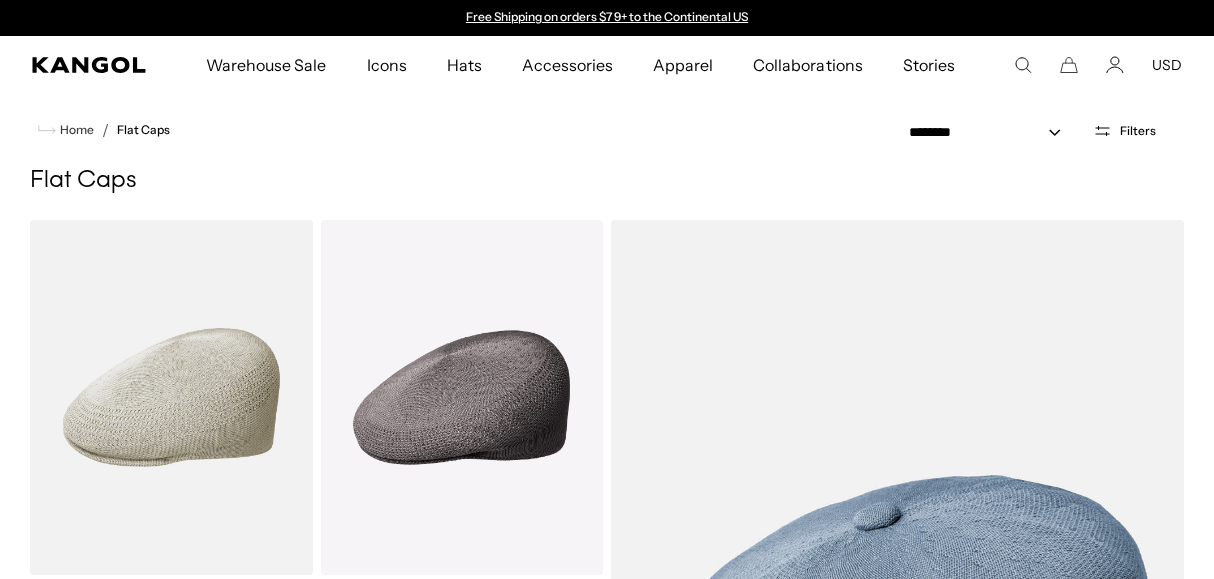 scroll, scrollTop: 243, scrollLeft: 0, axis: vertical 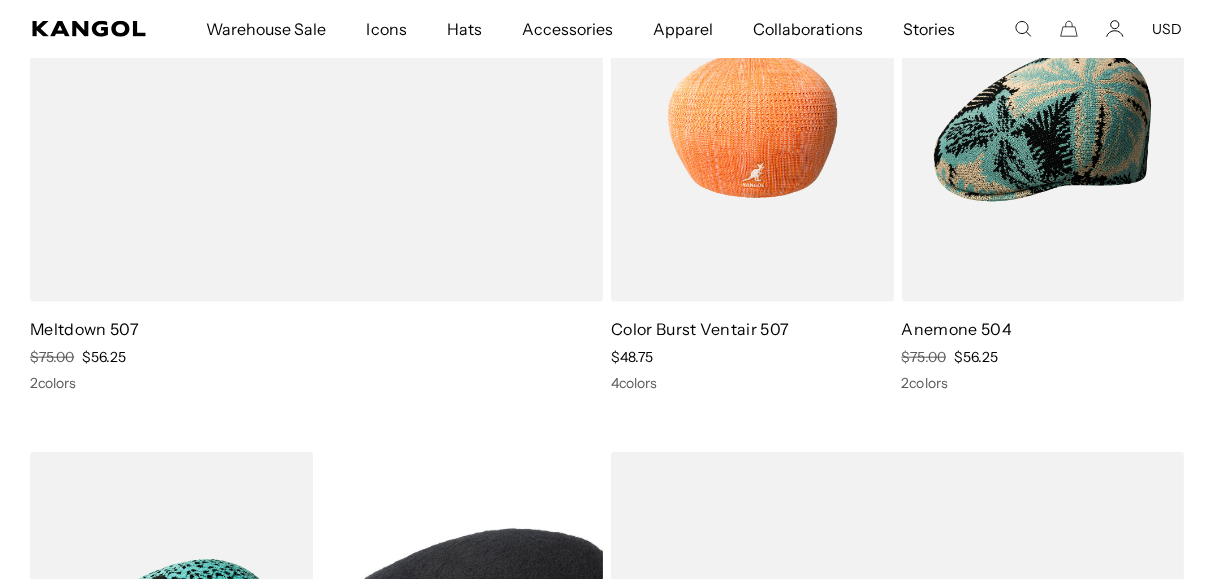 click on "Color Burst Ventair 507" at bounding box center [700, 329] 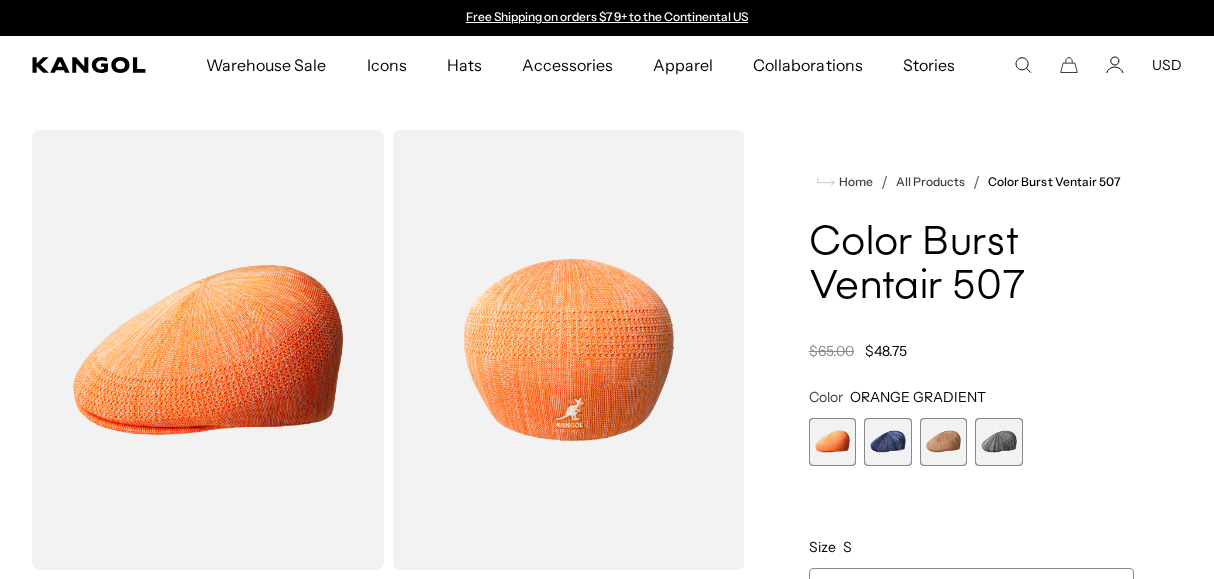 scroll, scrollTop: 360, scrollLeft: 0, axis: vertical 